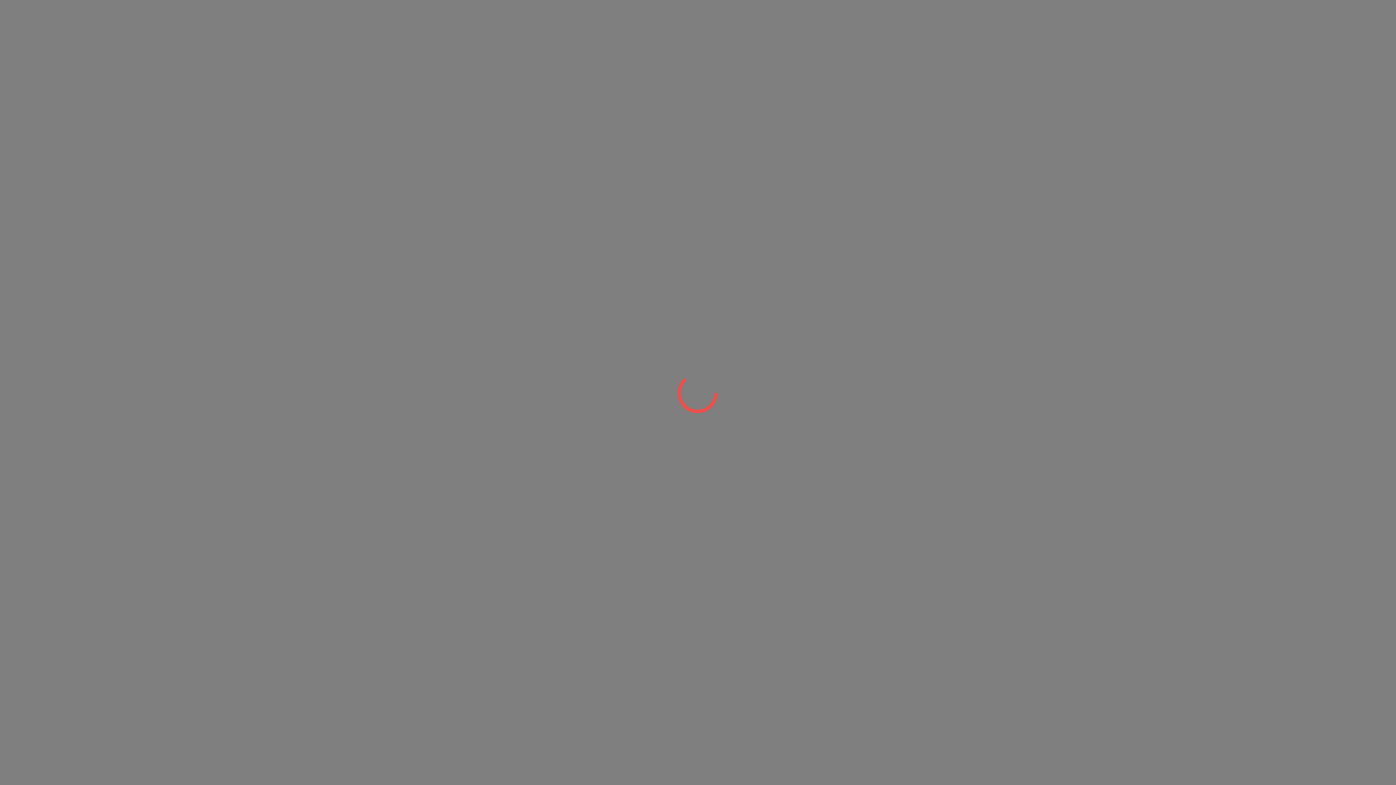 scroll, scrollTop: 0, scrollLeft: 0, axis: both 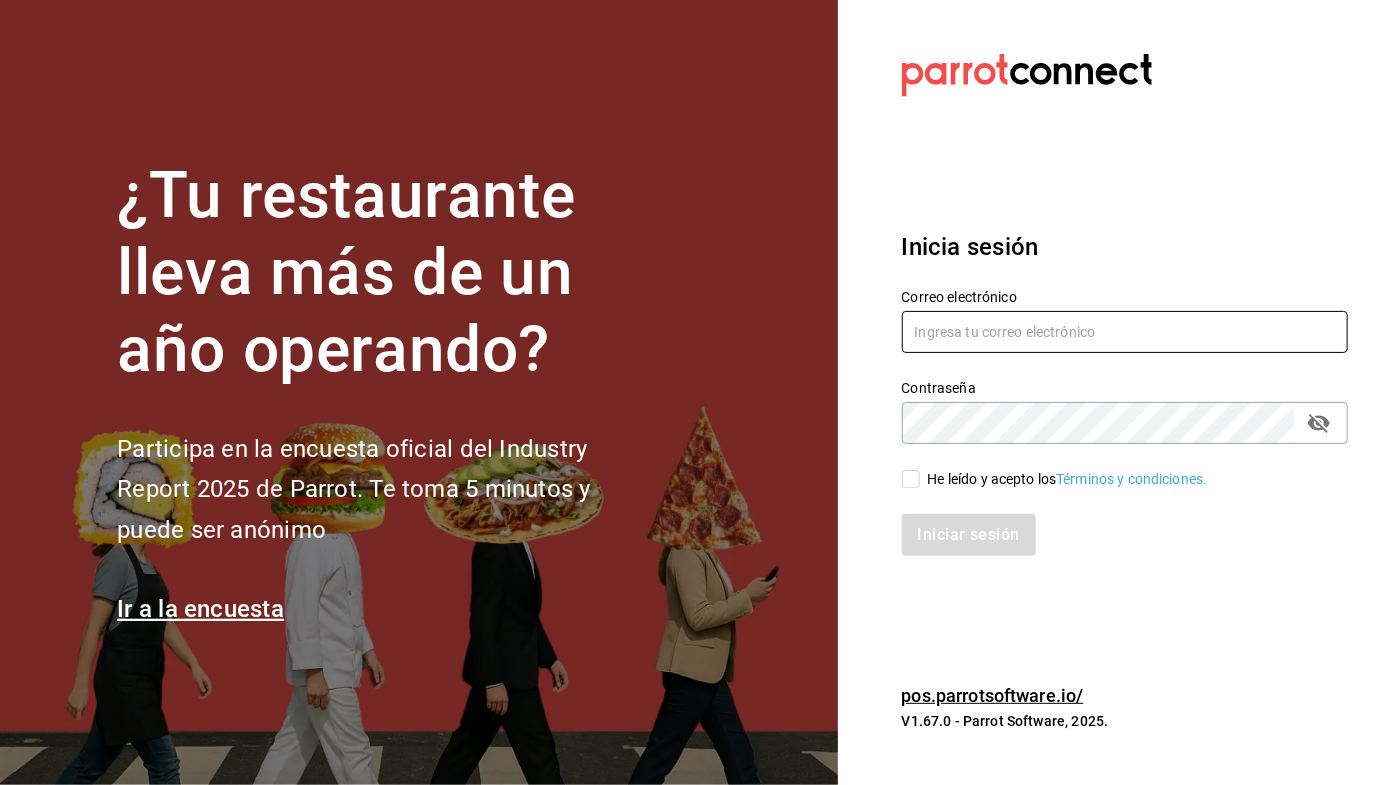 click at bounding box center (1125, 332) 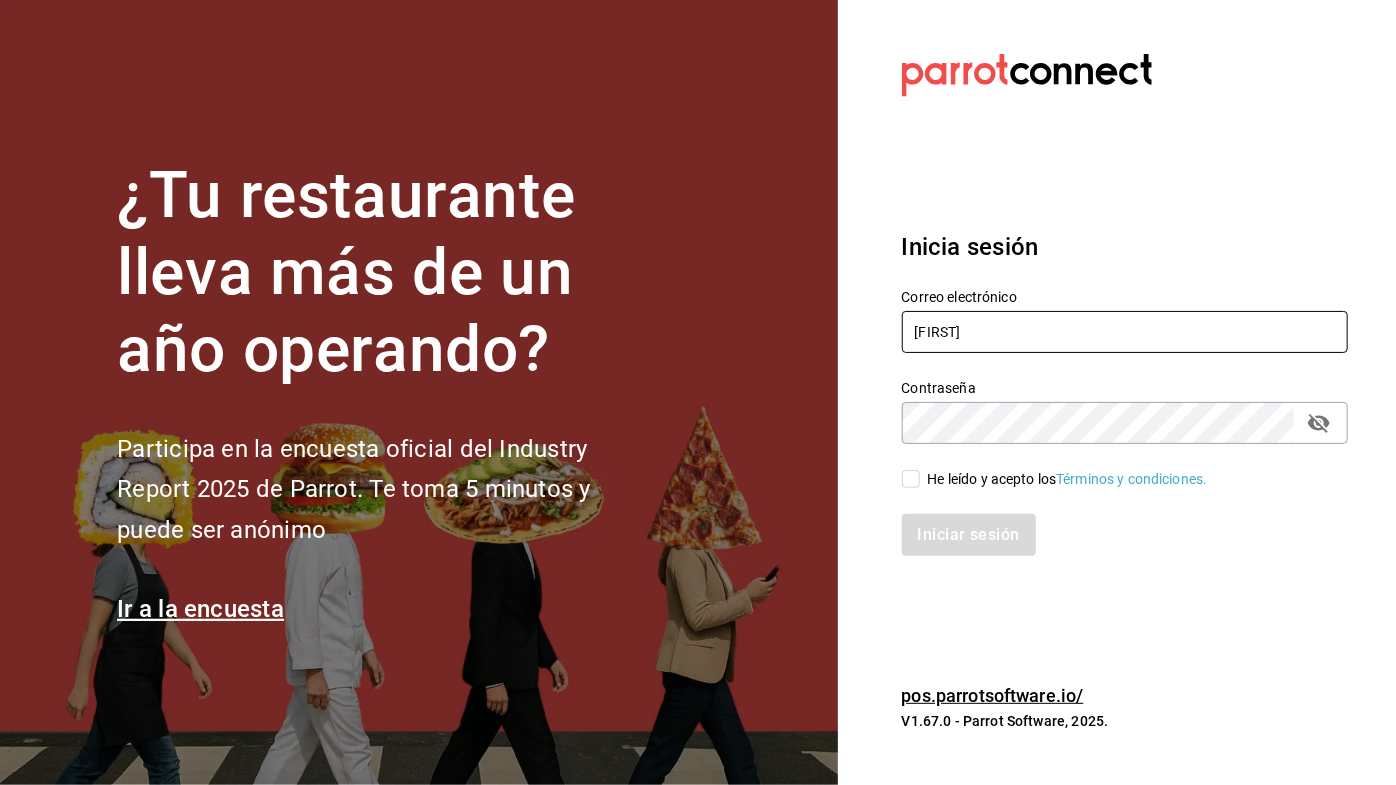 type on "[FIRST]" 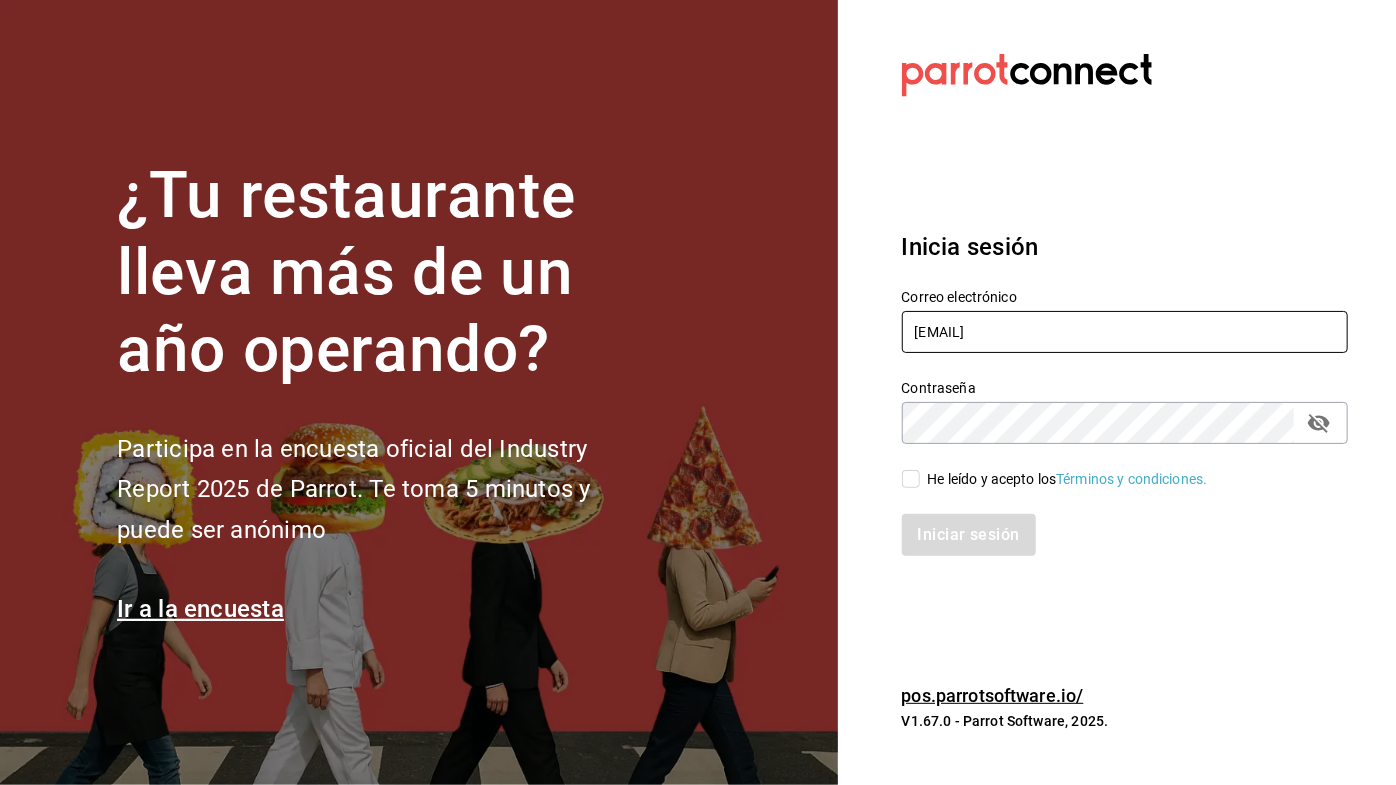 type on "[EMAIL]" 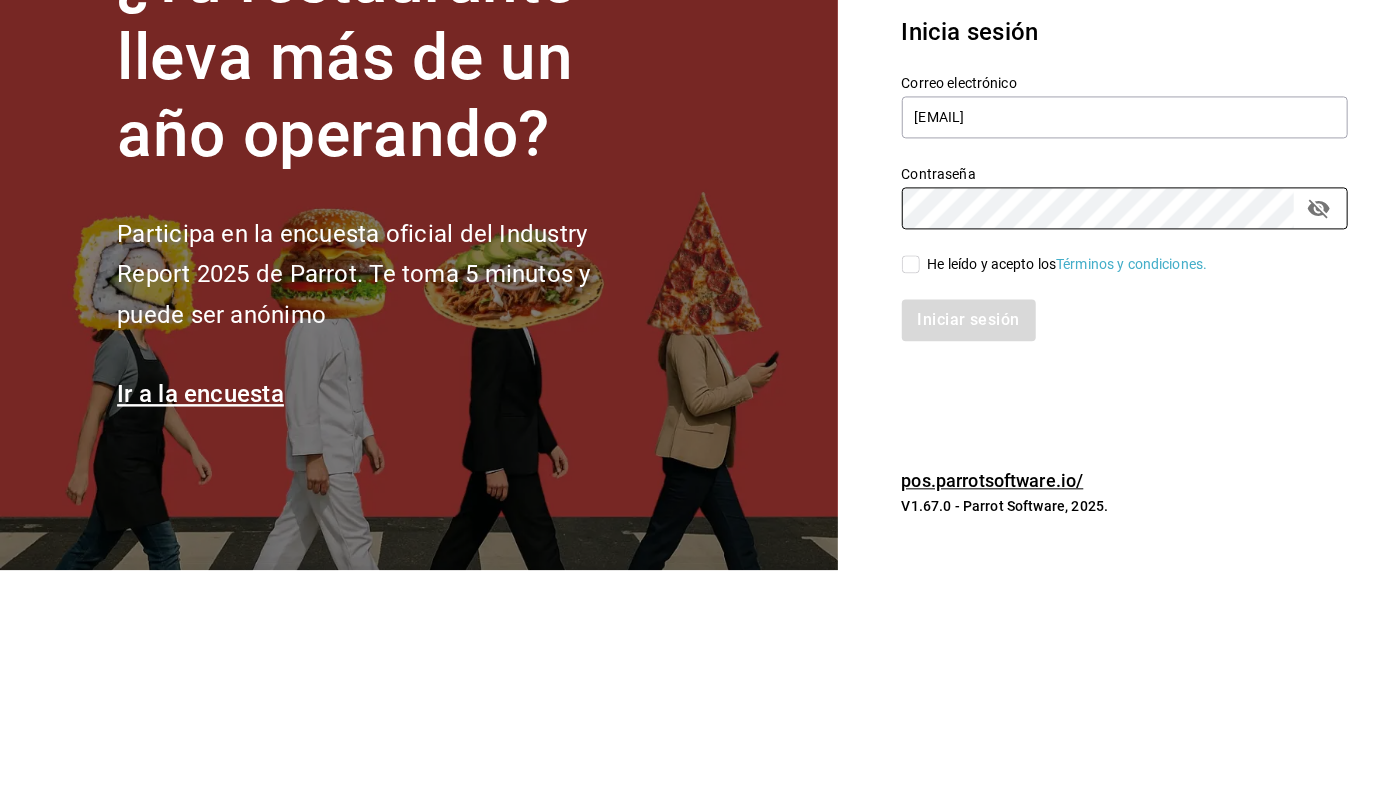 click on "He leído y acepto los  Términos y condiciones." at bounding box center (911, 479) 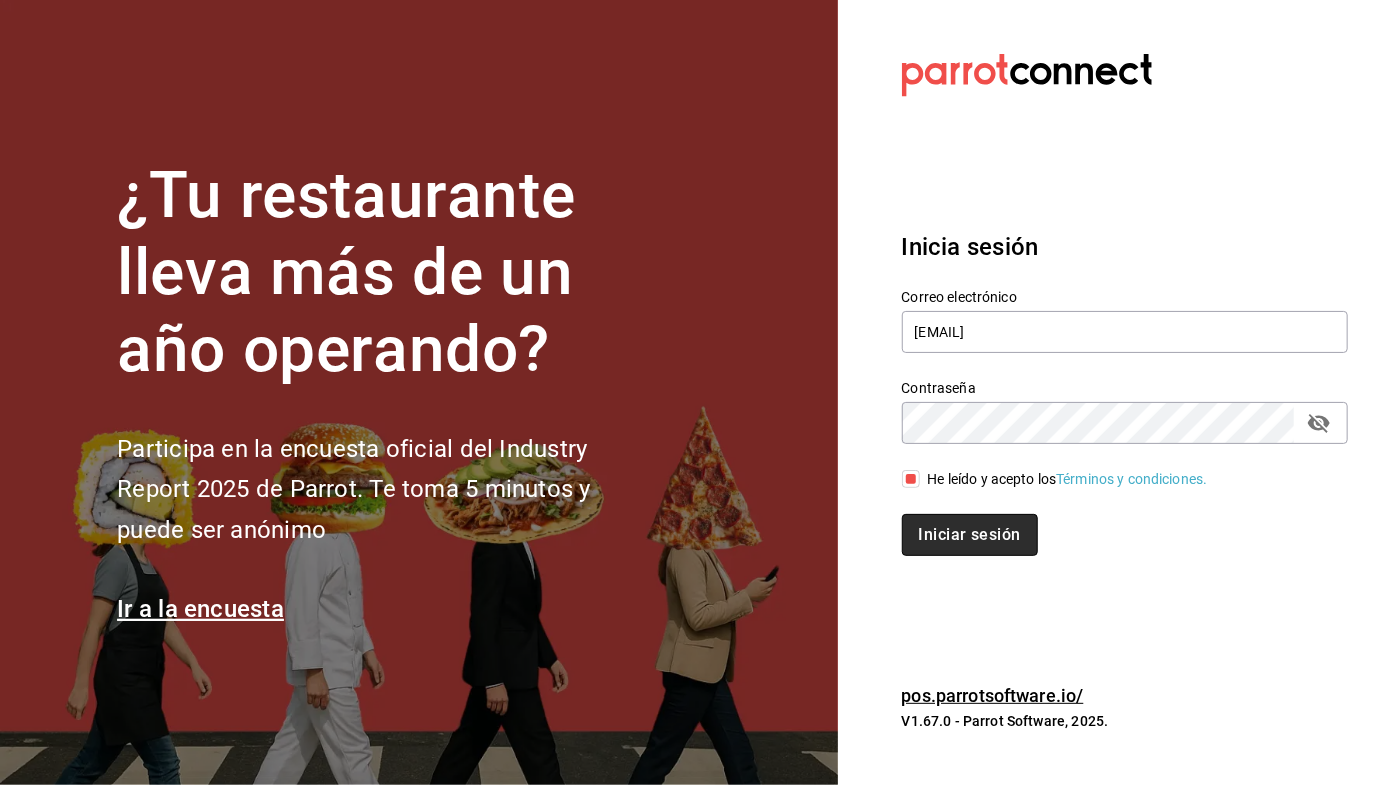 click on "Iniciar sesión" at bounding box center (970, 535) 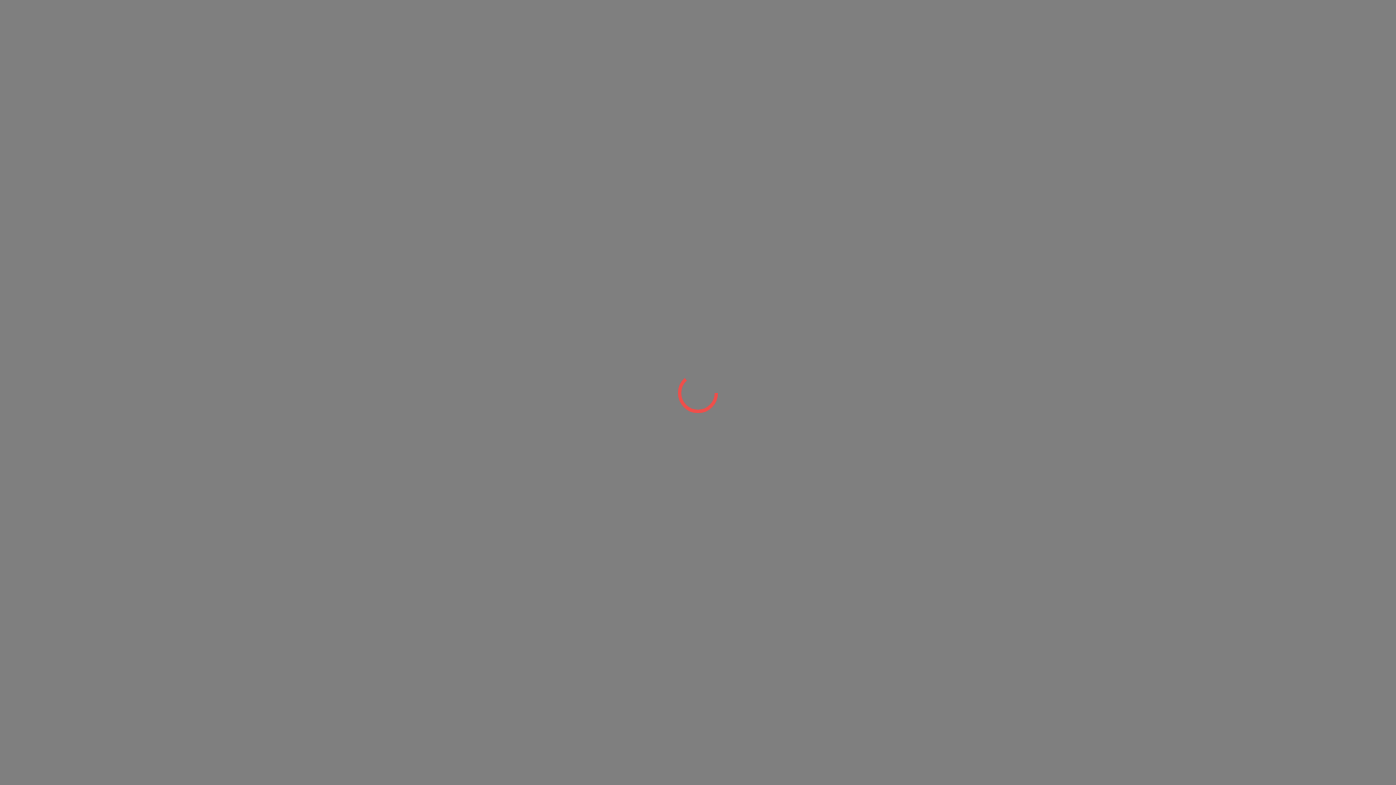 scroll, scrollTop: 0, scrollLeft: 0, axis: both 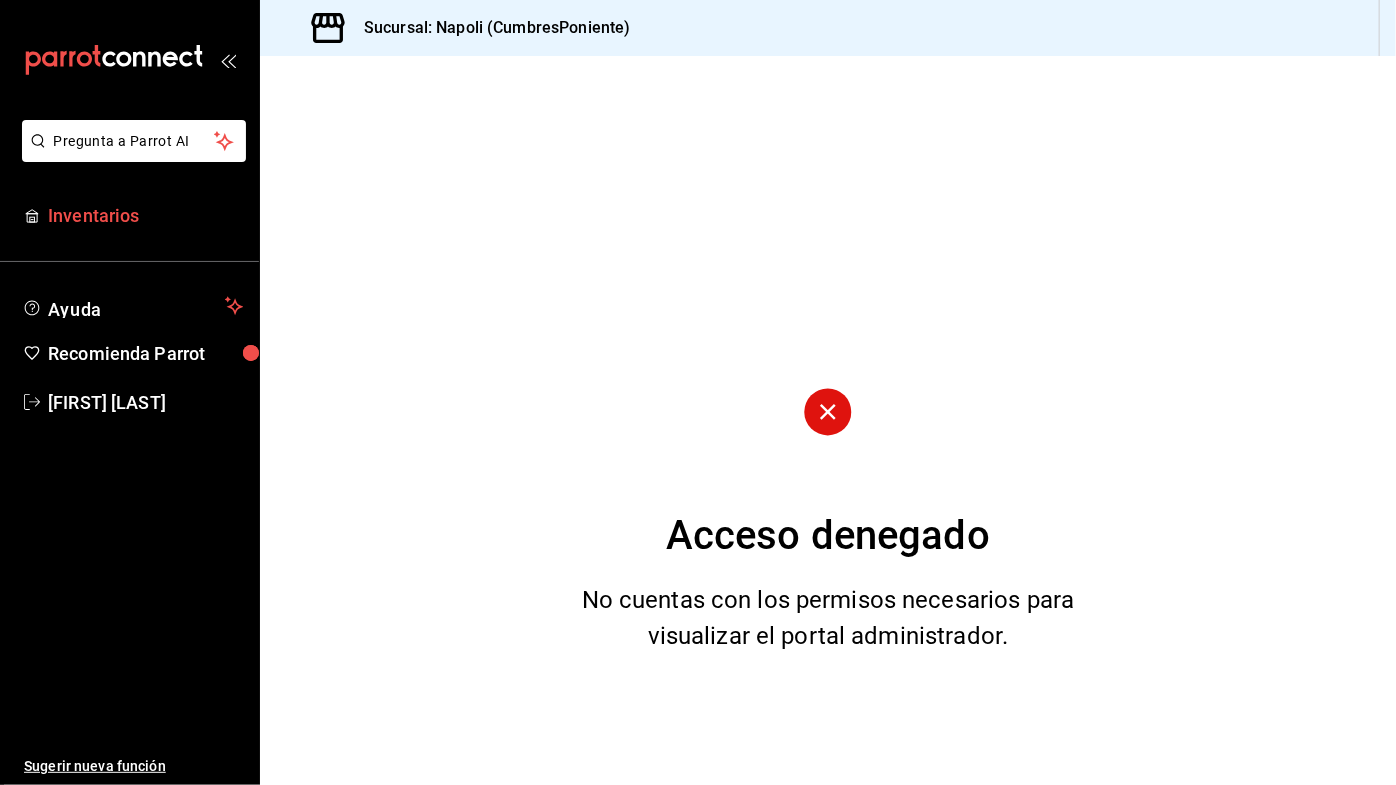 click on "Inventarios" at bounding box center (145, 215) 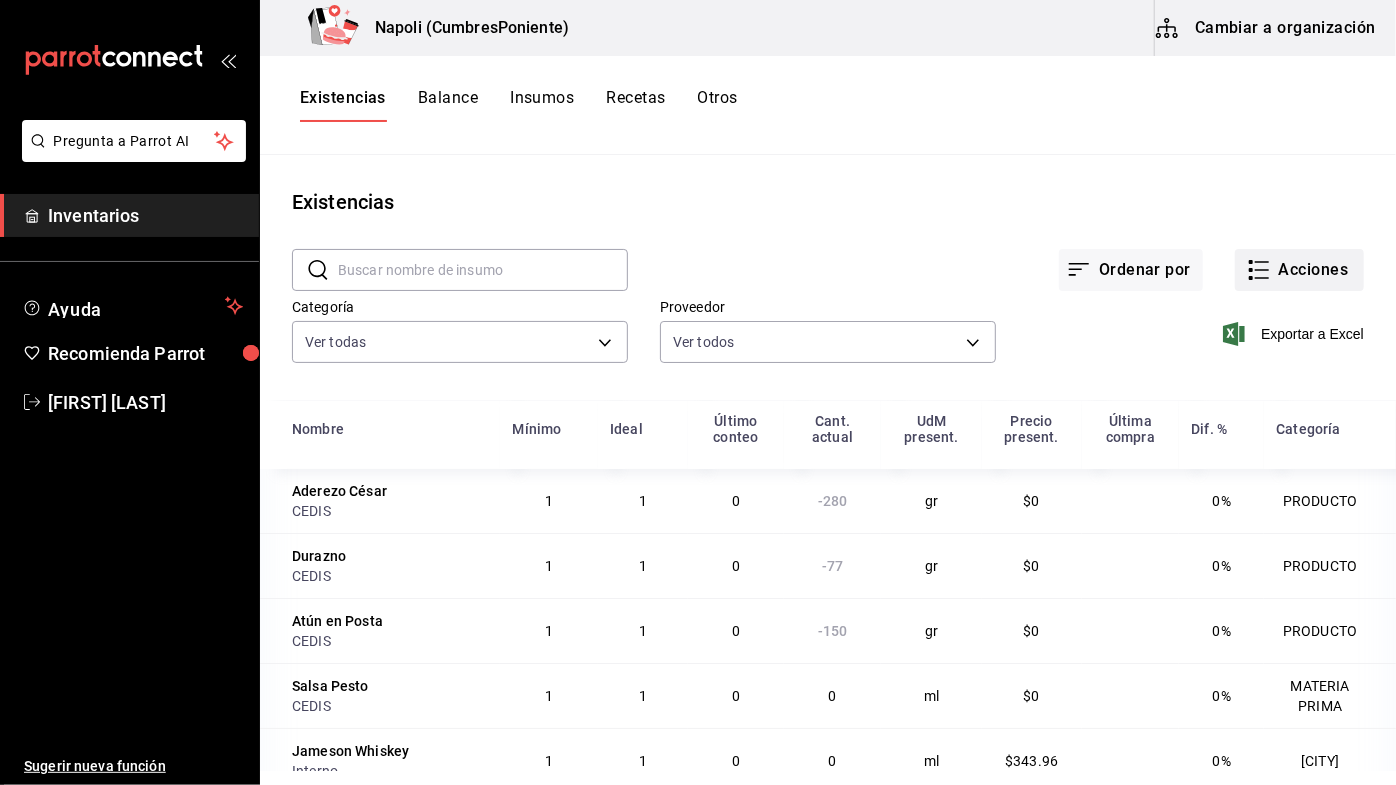 click 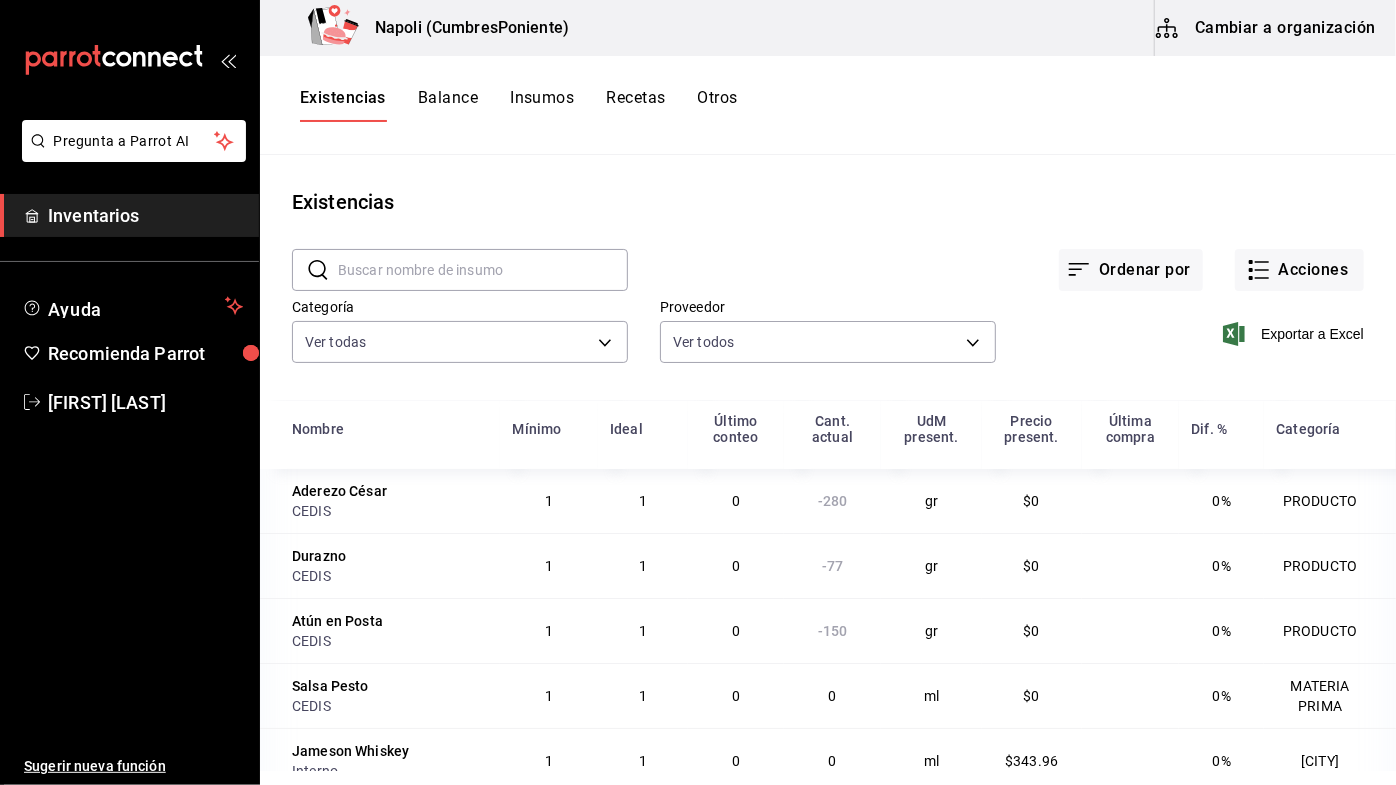 click at bounding box center [698, 392] 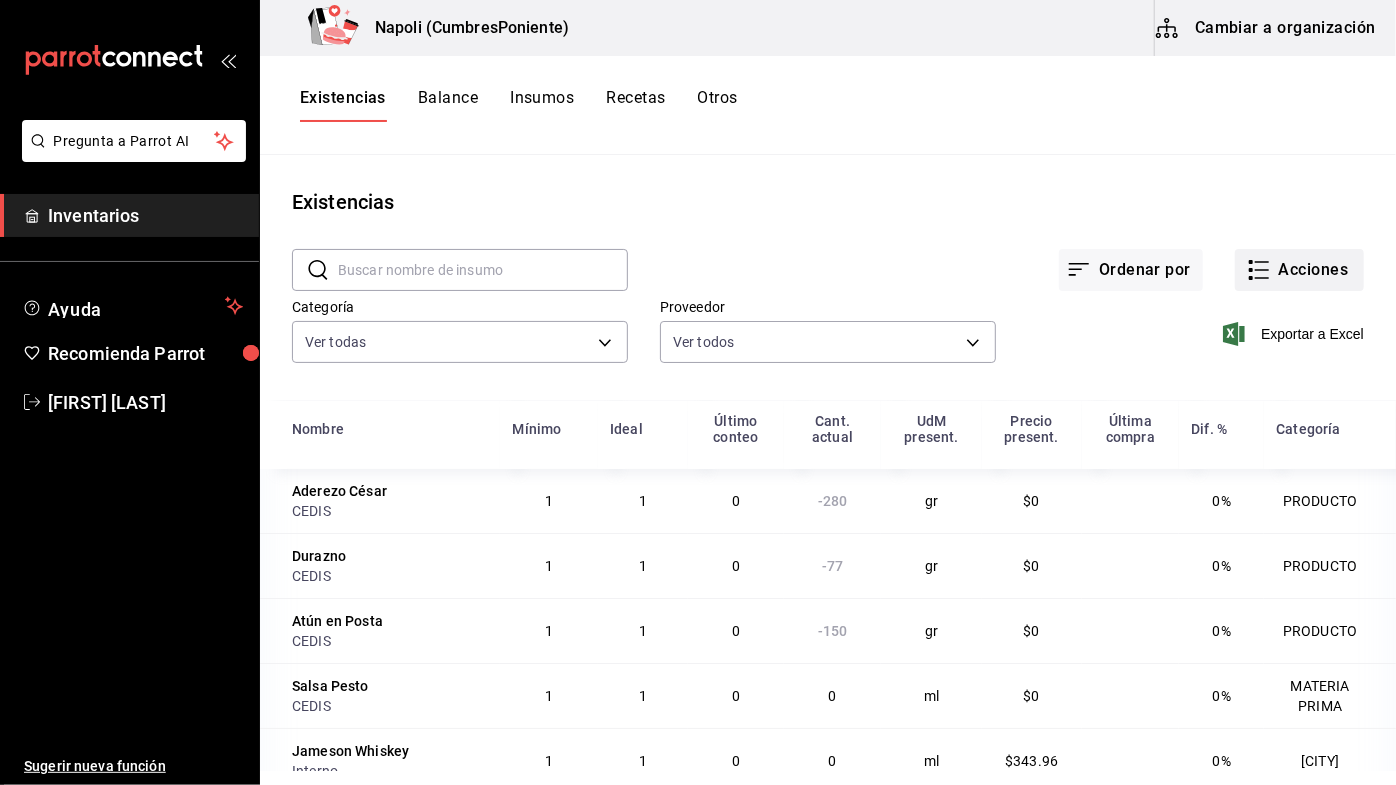 click 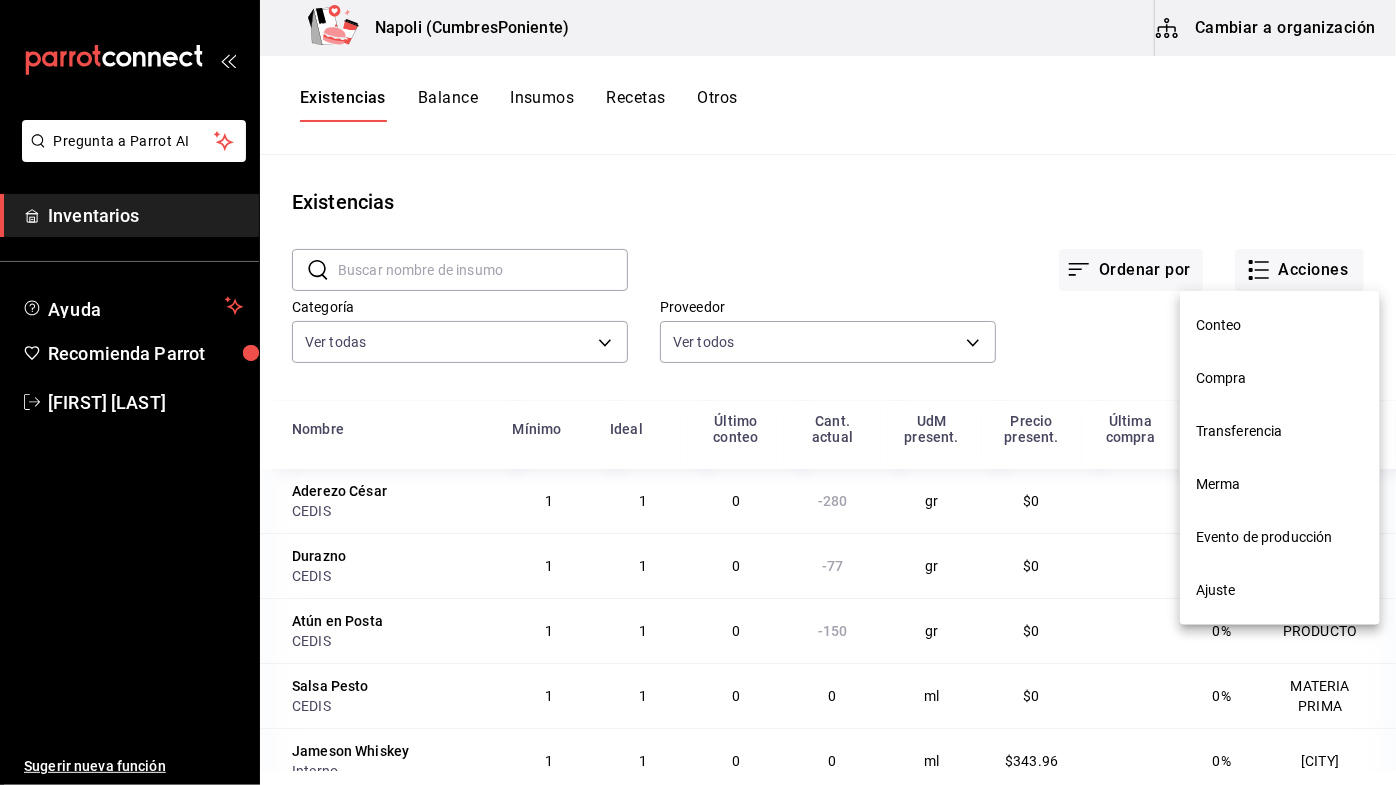 click at bounding box center [698, 392] 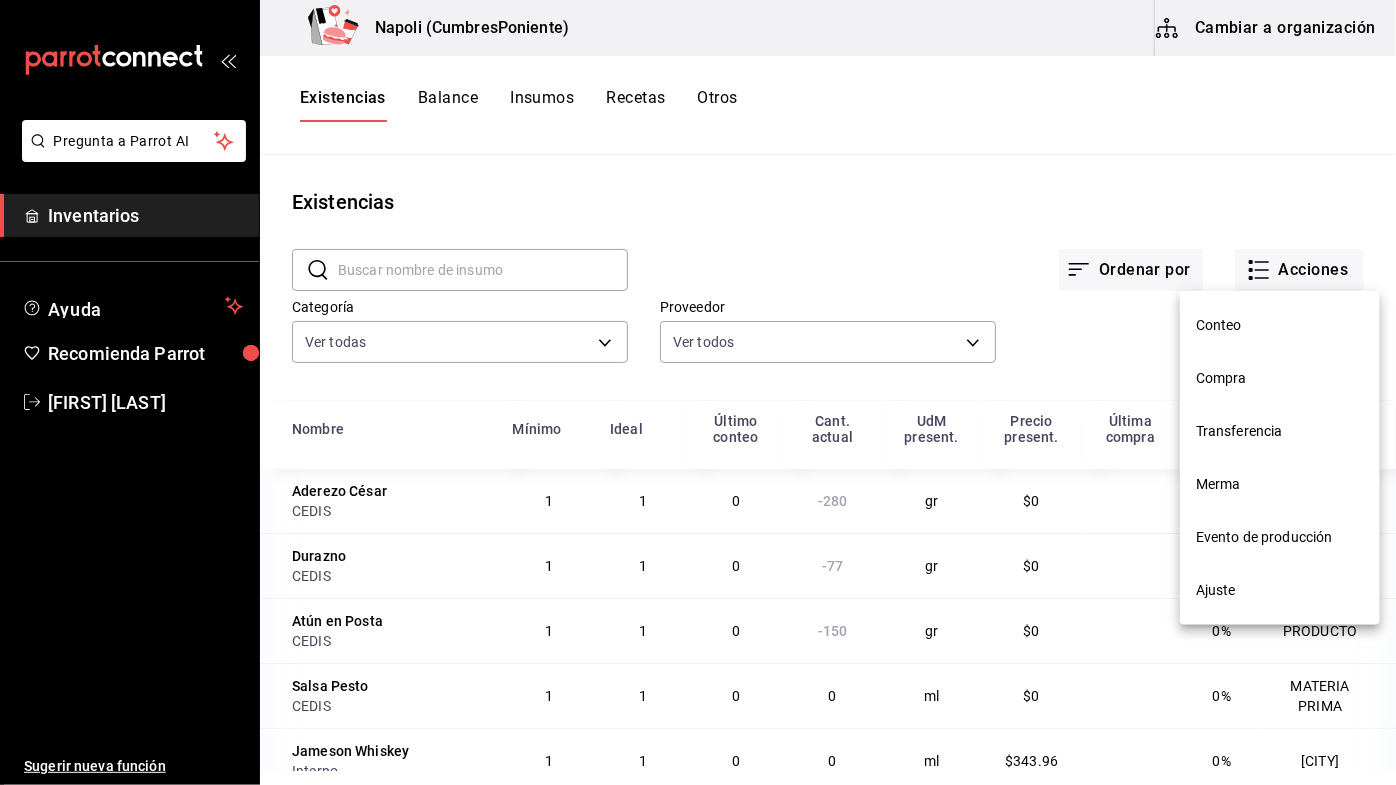 click at bounding box center [698, 392] 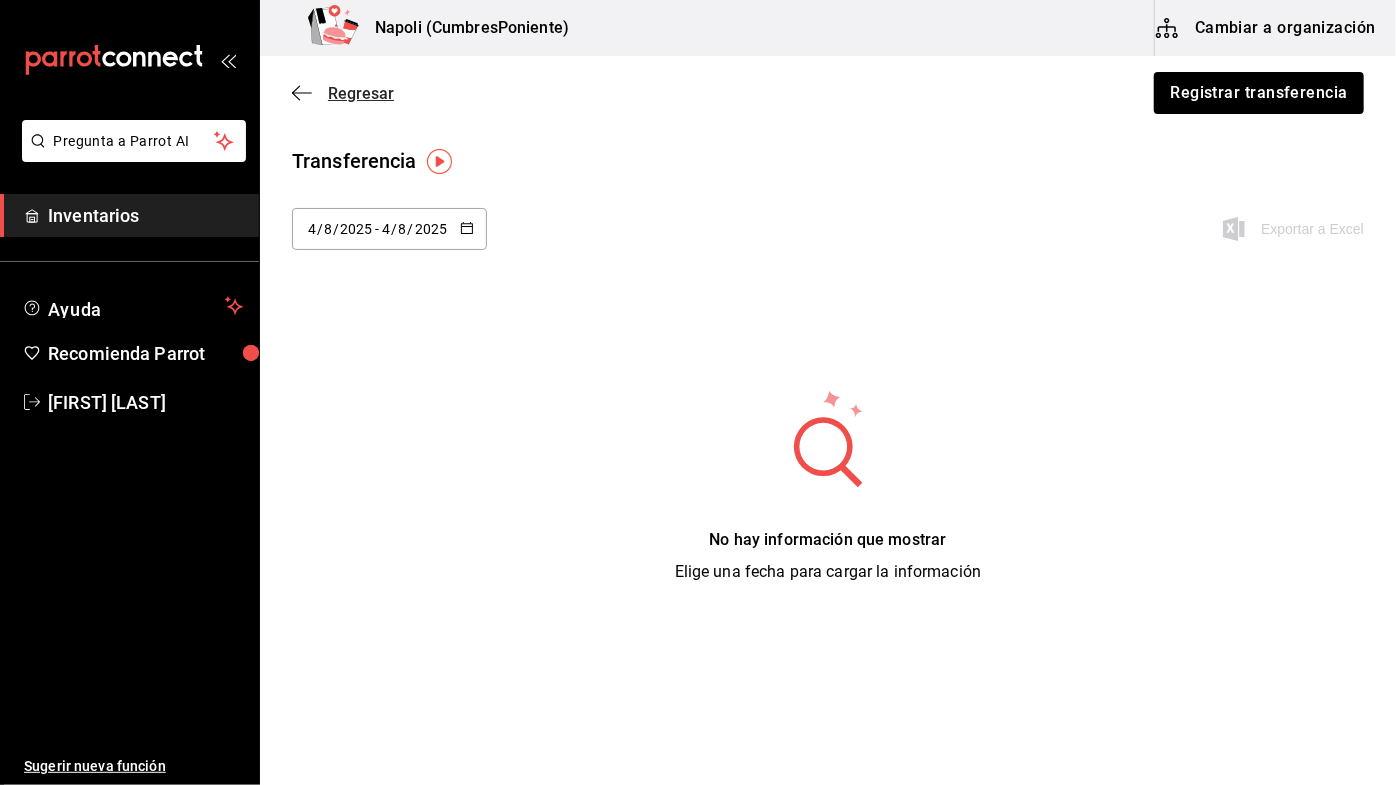 click 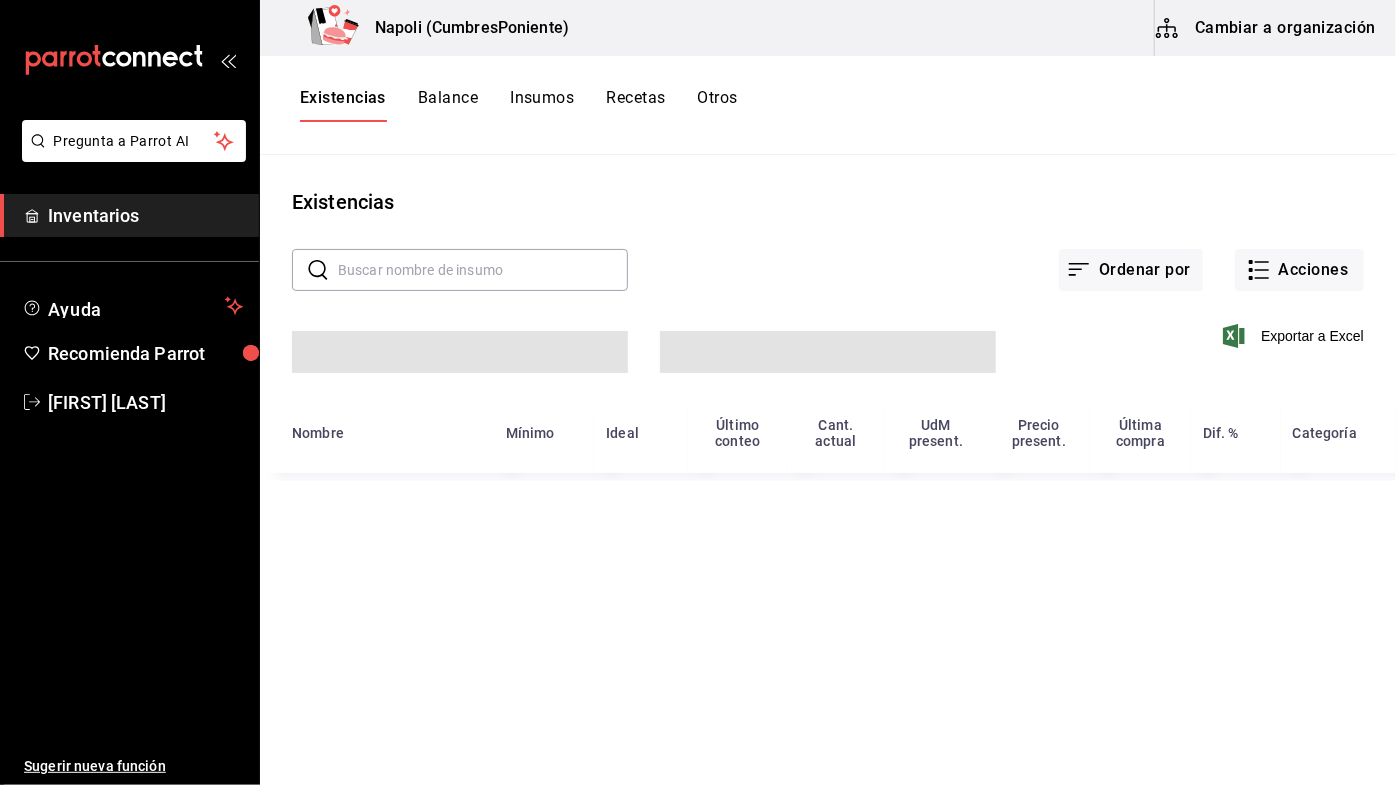 click on "Existencias" at bounding box center (343, 105) 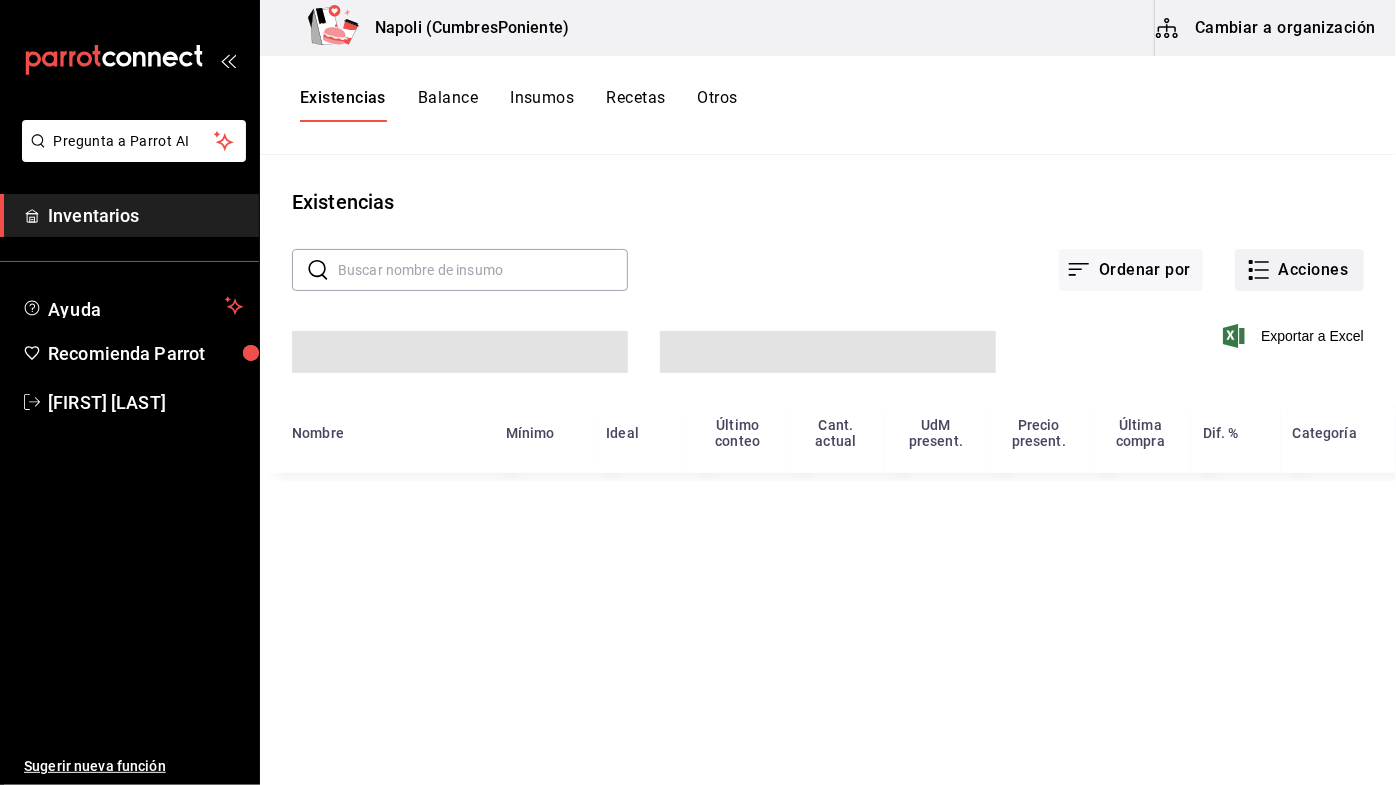 click on "Acciones" at bounding box center (1299, 270) 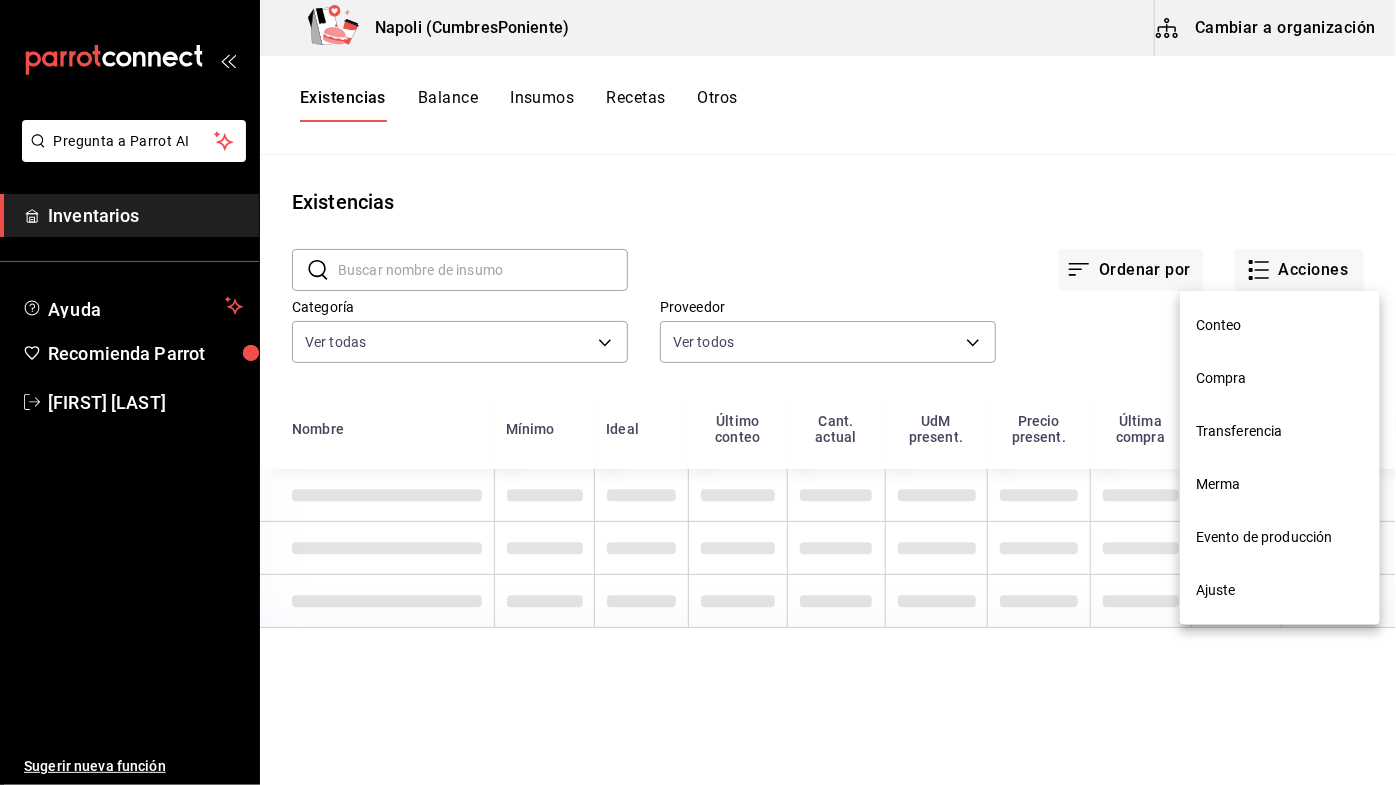 click on "Compra" at bounding box center [1280, 378] 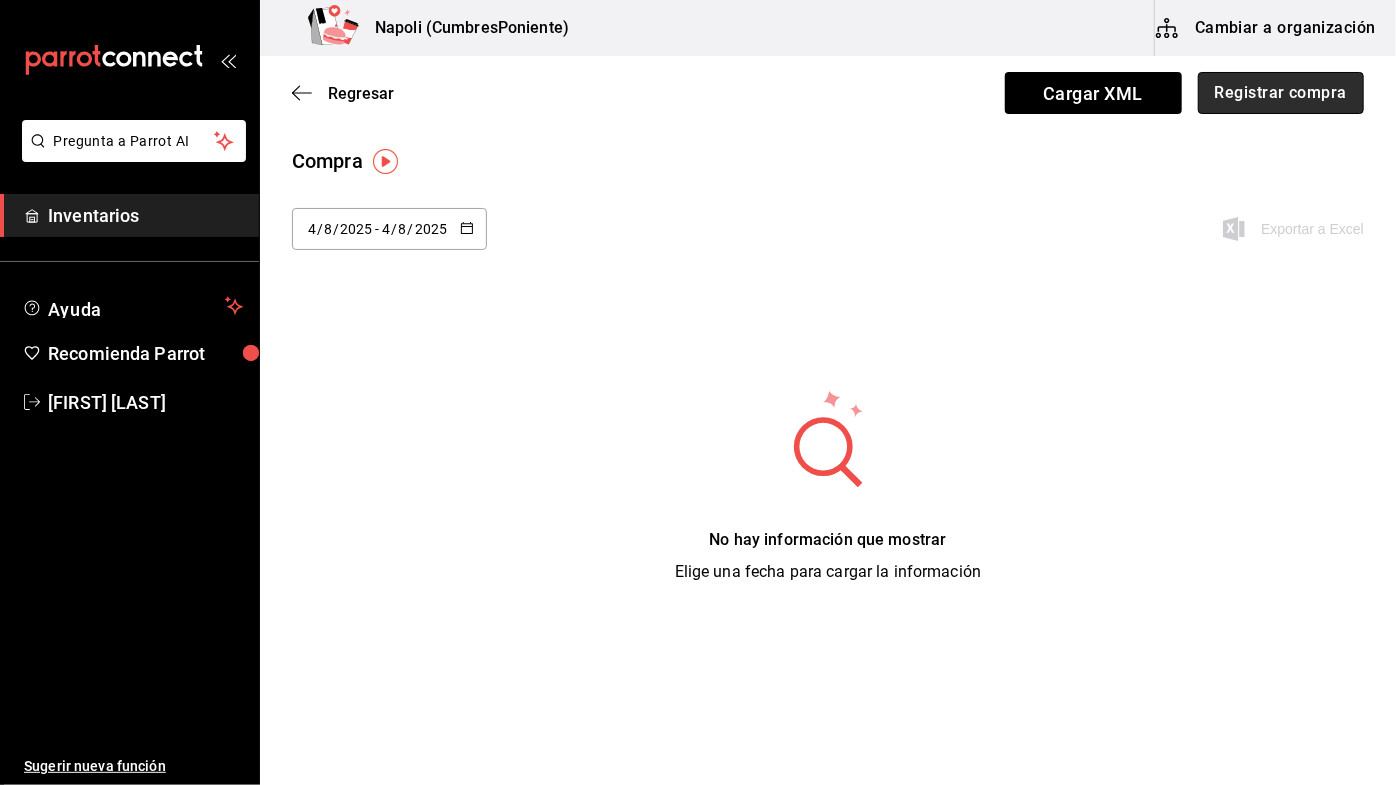 click on "Registrar compra" at bounding box center [1281, 93] 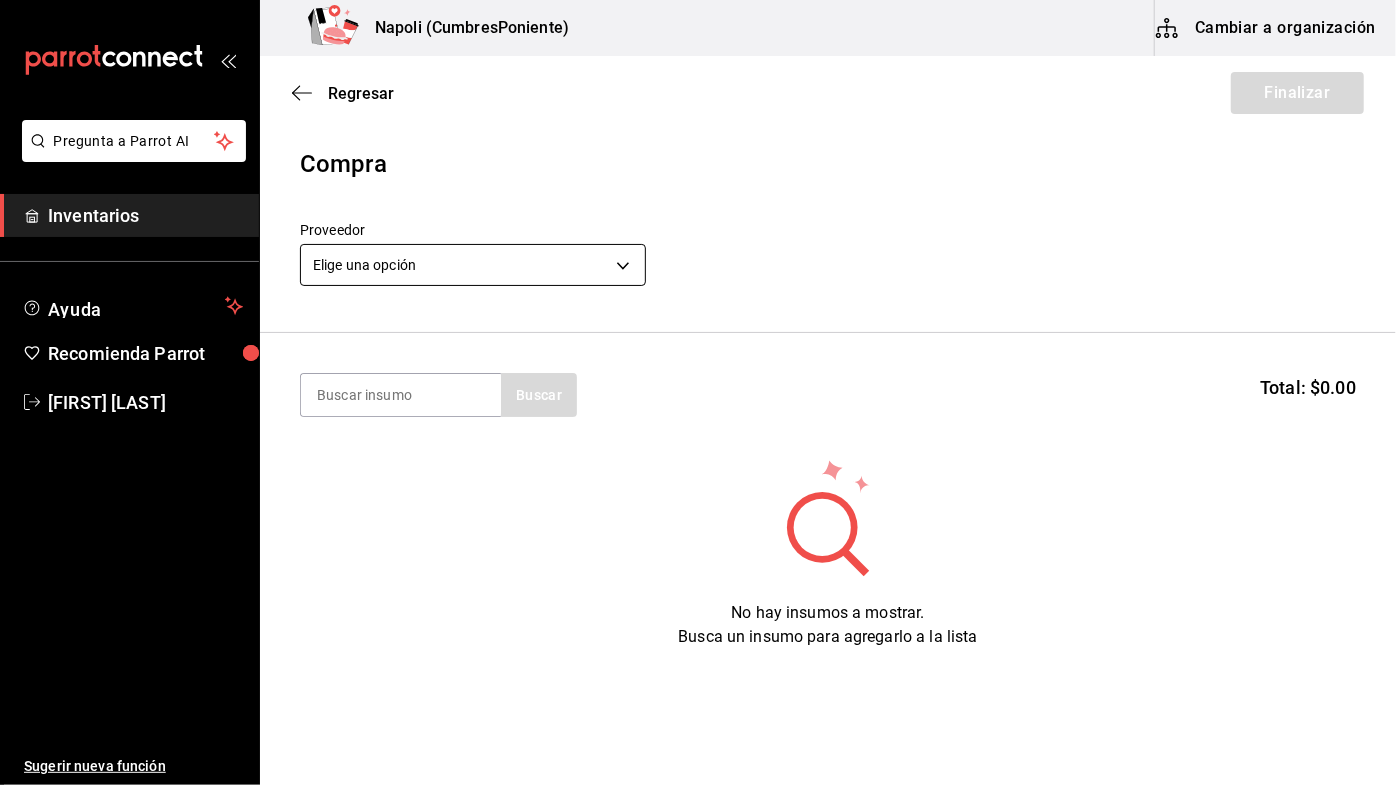 click on "Pregunta a Parrot AI Inventarios   Ayuda Recomienda Parrot   [FIRST] [LAST]   Sugerir nueva función   Napoli (CumbresPoniente) Cambiar a organización Regresar Finalizar Compra Proveedor Elige una opción default Buscar Total: $0.00 No hay insumos a mostrar. Busca un insumo para agregarlo a la lista GANA 1 MES GRATIS EN TU SUSCRIPCIÓN AQUÍ ¿Recuerdas cómo empezó tu restaurante?
Hoy puedes ayudar a un colega a tener el mismo cambio que tú viviste.
Recomienda Parrot directamente desde tu Portal Administrador.
Es fácil y rápido.
🎁 Por cada restaurante que se una, ganas 1 mes gratis. Ver video tutorial Ir a video Pregunta a Parrot AI Inventarios   Ayuda Recomienda Parrot   [FIRST] [LAST]   Editar Eliminar Visitar centro de ayuda (81) [PHONE] soporte@example.com Visitar centro de ayuda (81) [PHONE] soporte@example.com" at bounding box center (698, 336) 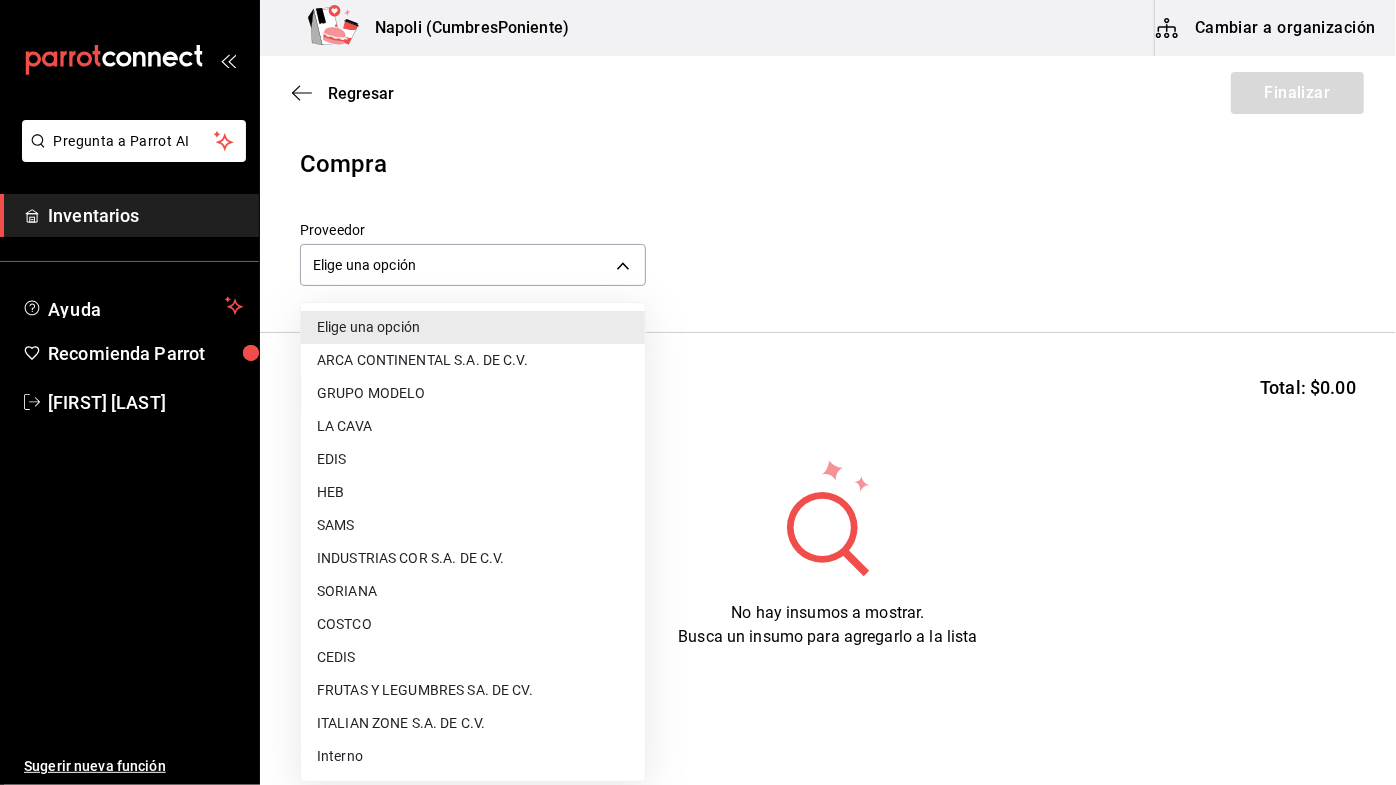 click on "CEDIS" at bounding box center (473, 657) 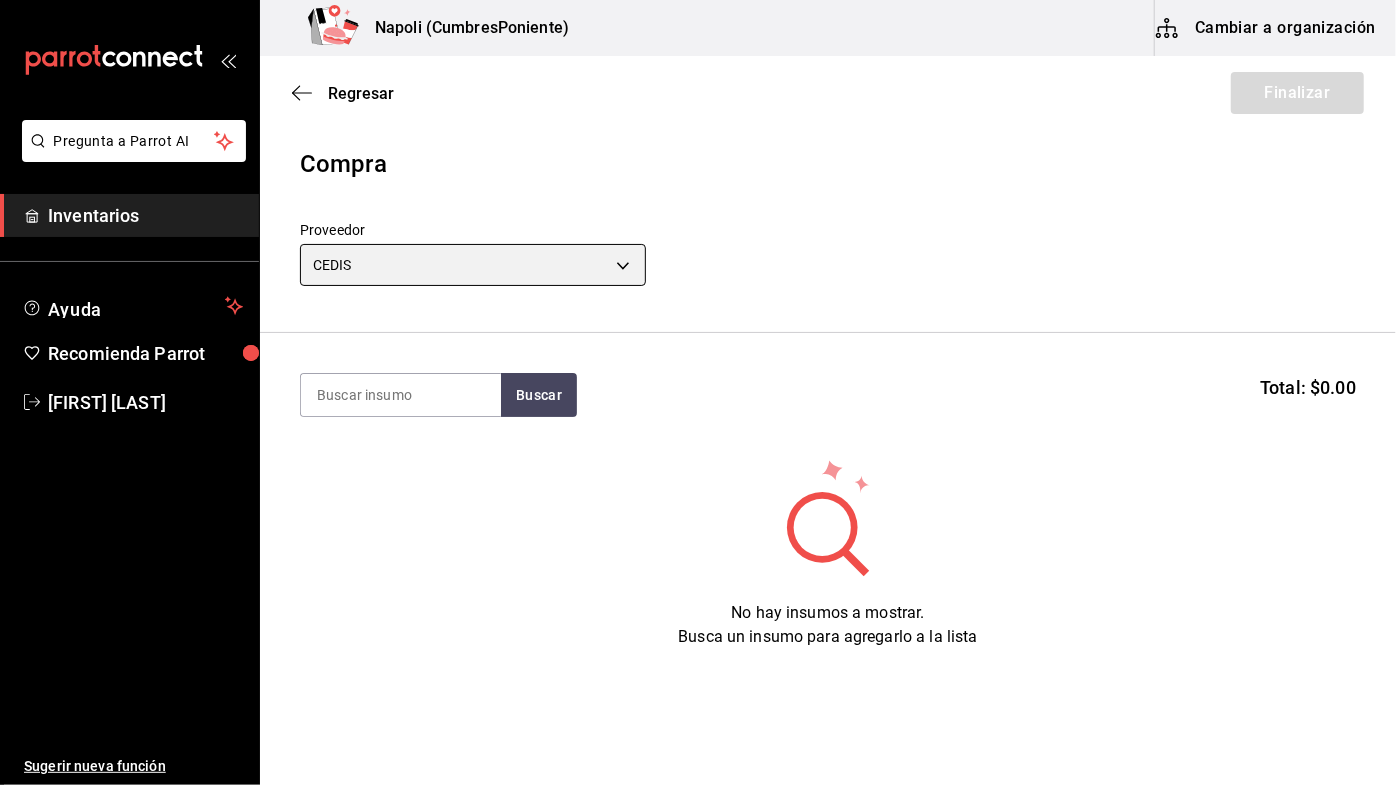 type on "8bbbf040-4be4-464d-a164-6baf154bd563" 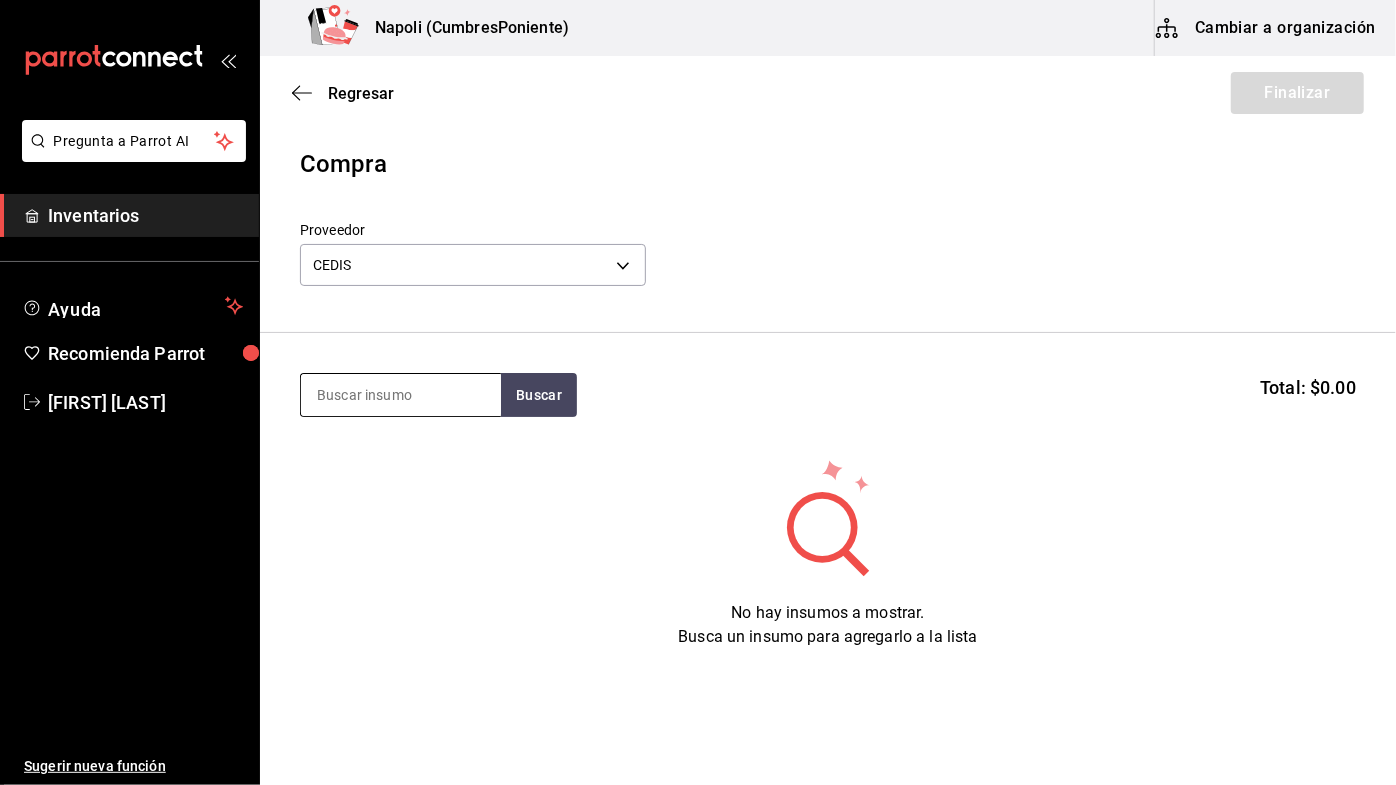 click at bounding box center (401, 395) 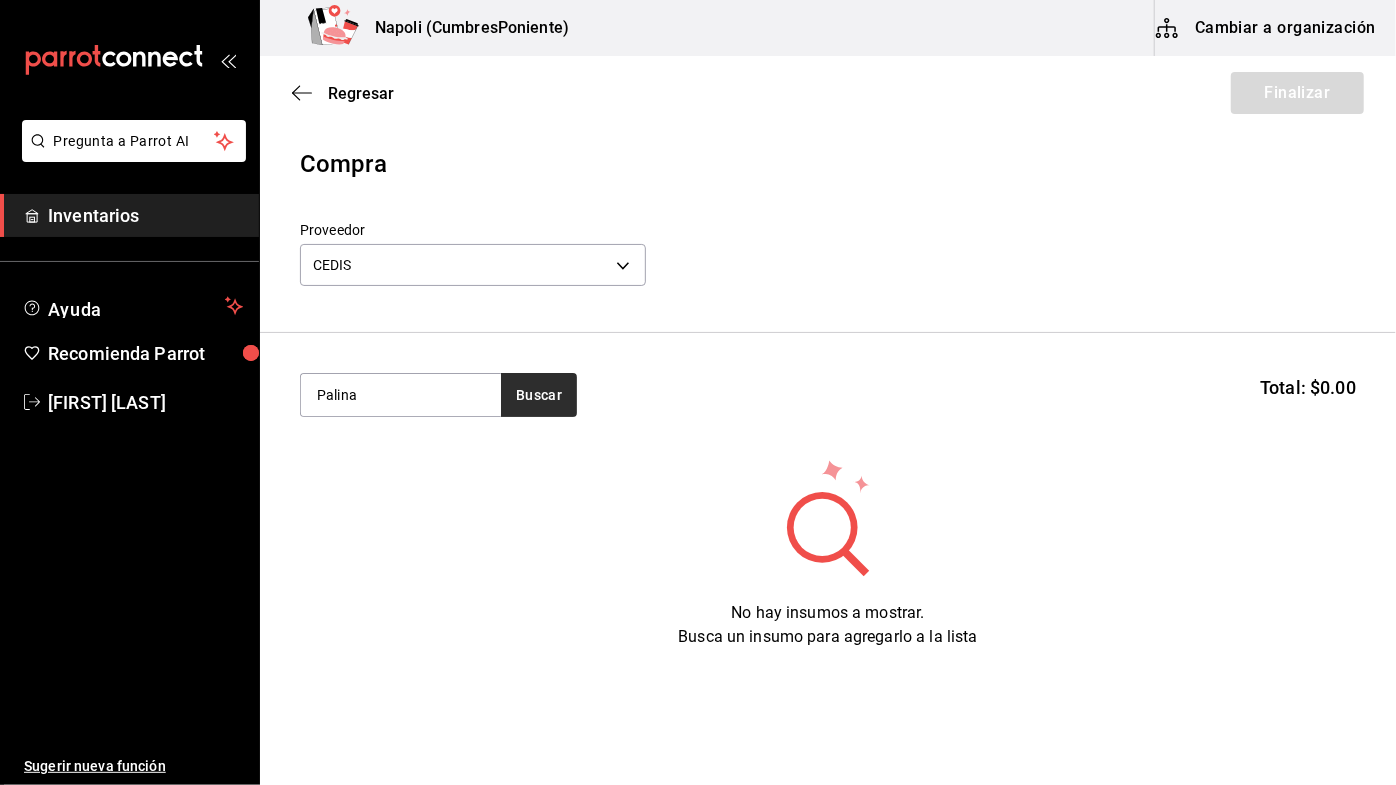 type on "Palina" 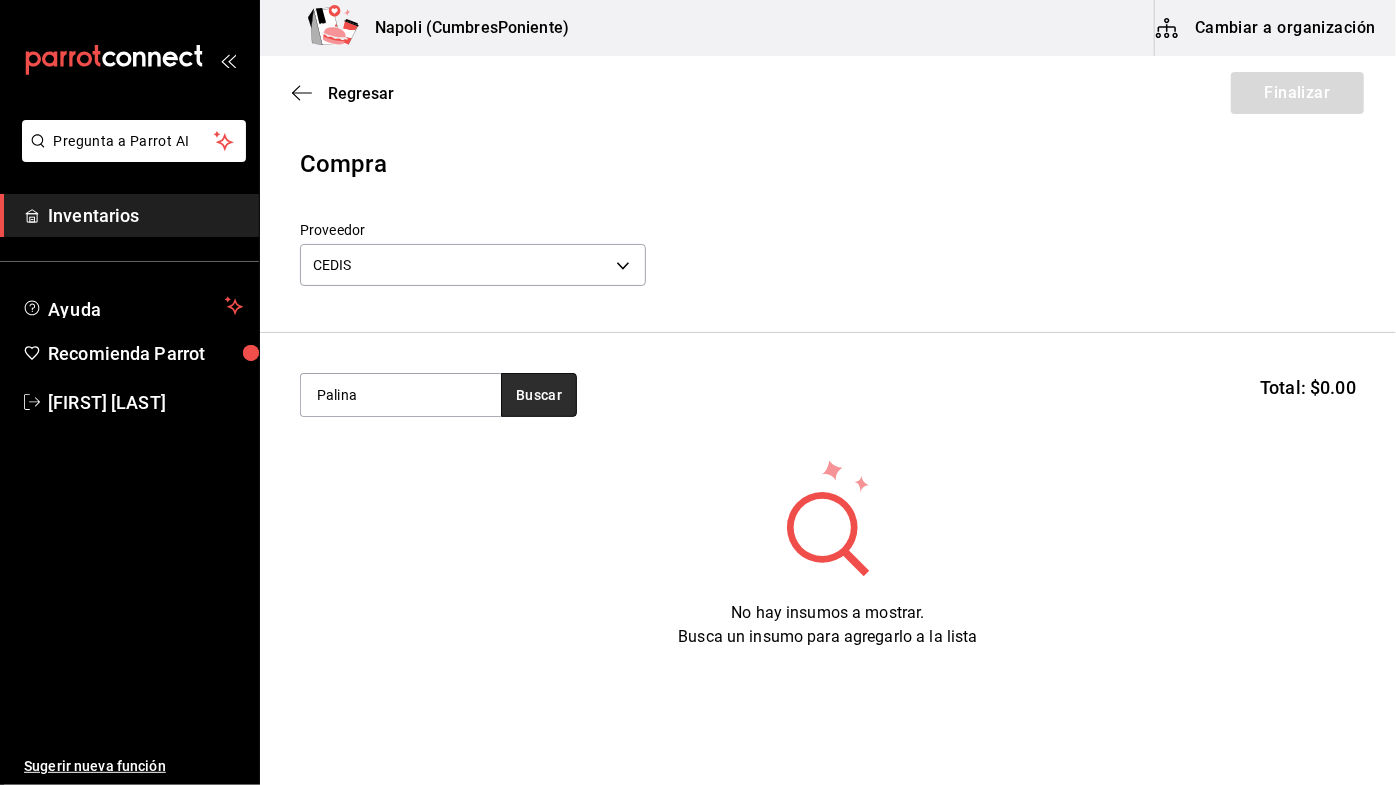 click on "Buscar" at bounding box center (539, 395) 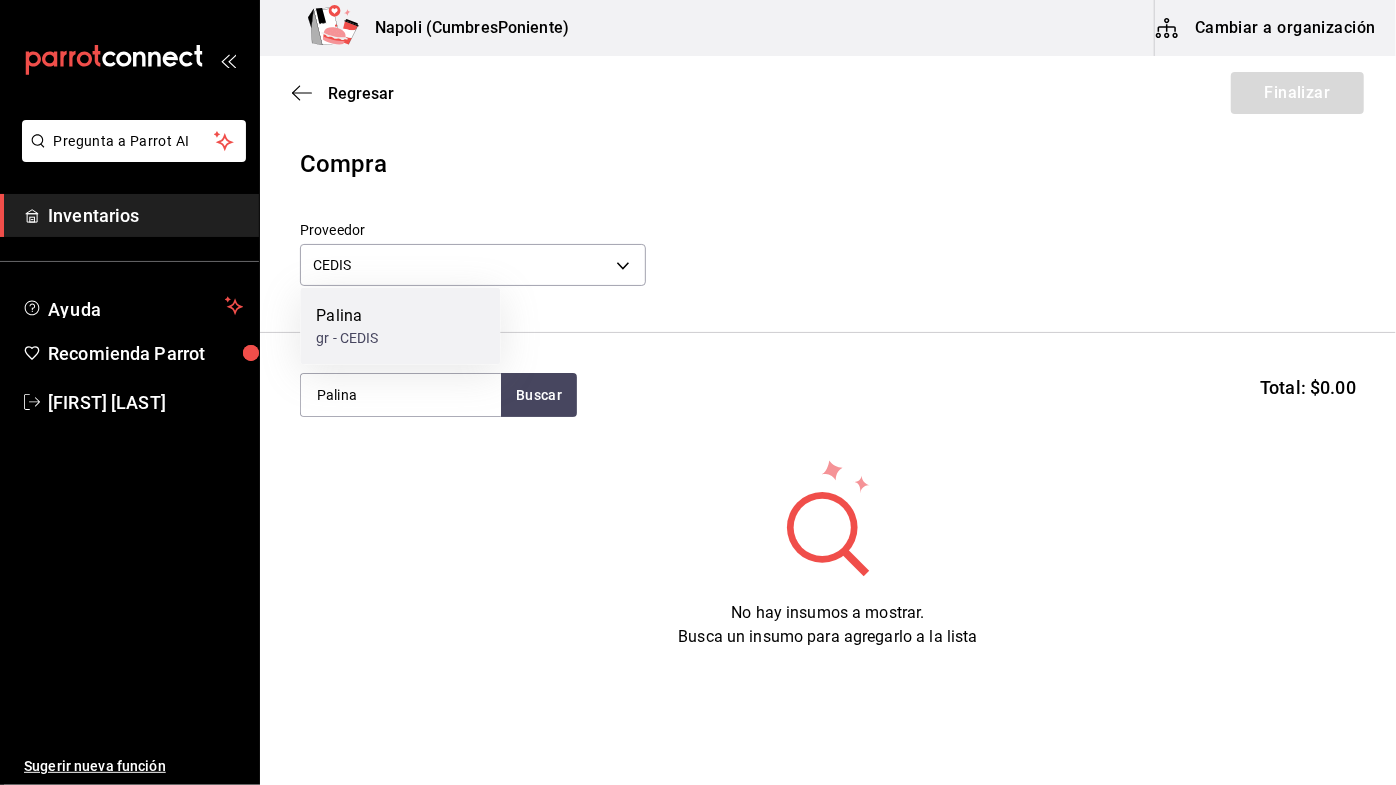 click on "Palina gr - CEDIS" at bounding box center (400, 326) 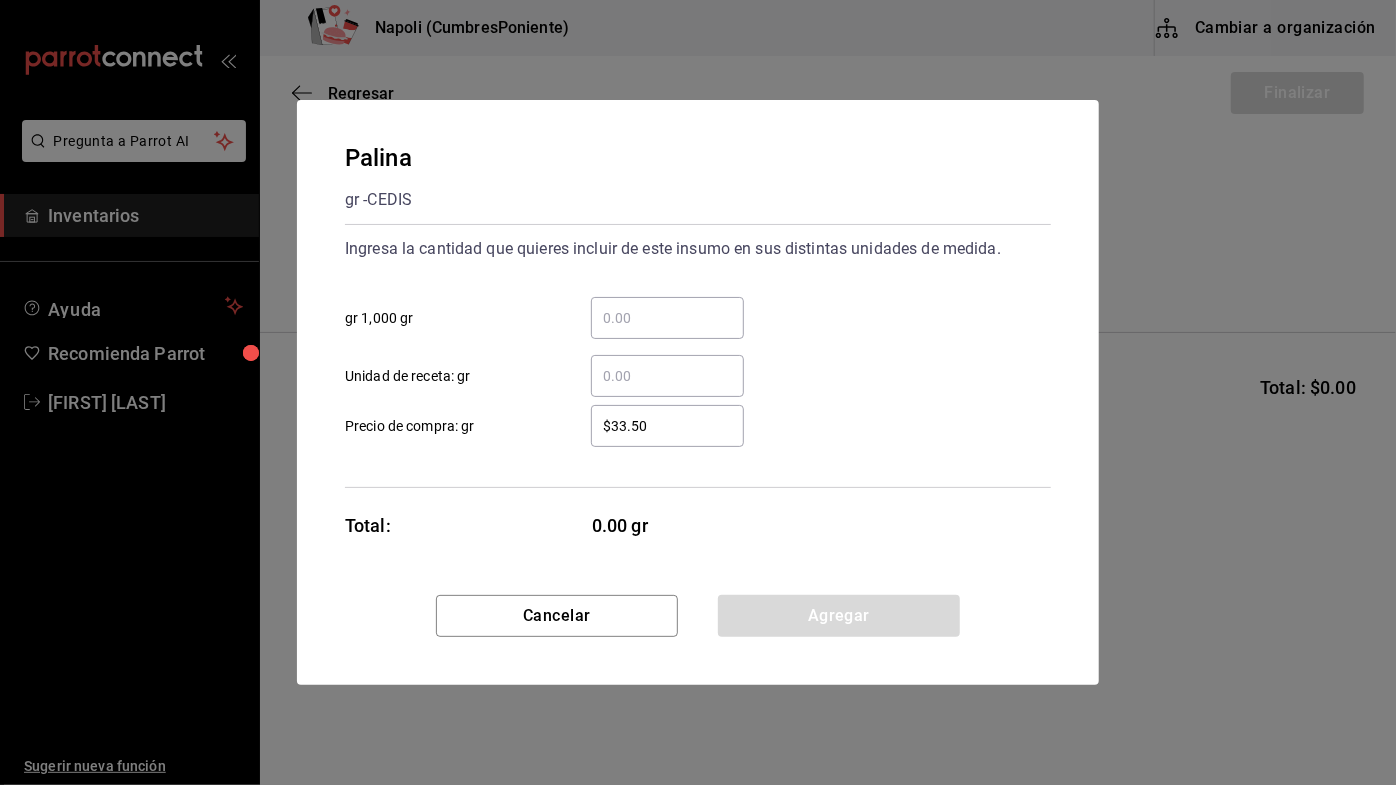 click on "​ gr 1,000 gr" at bounding box center [667, 318] 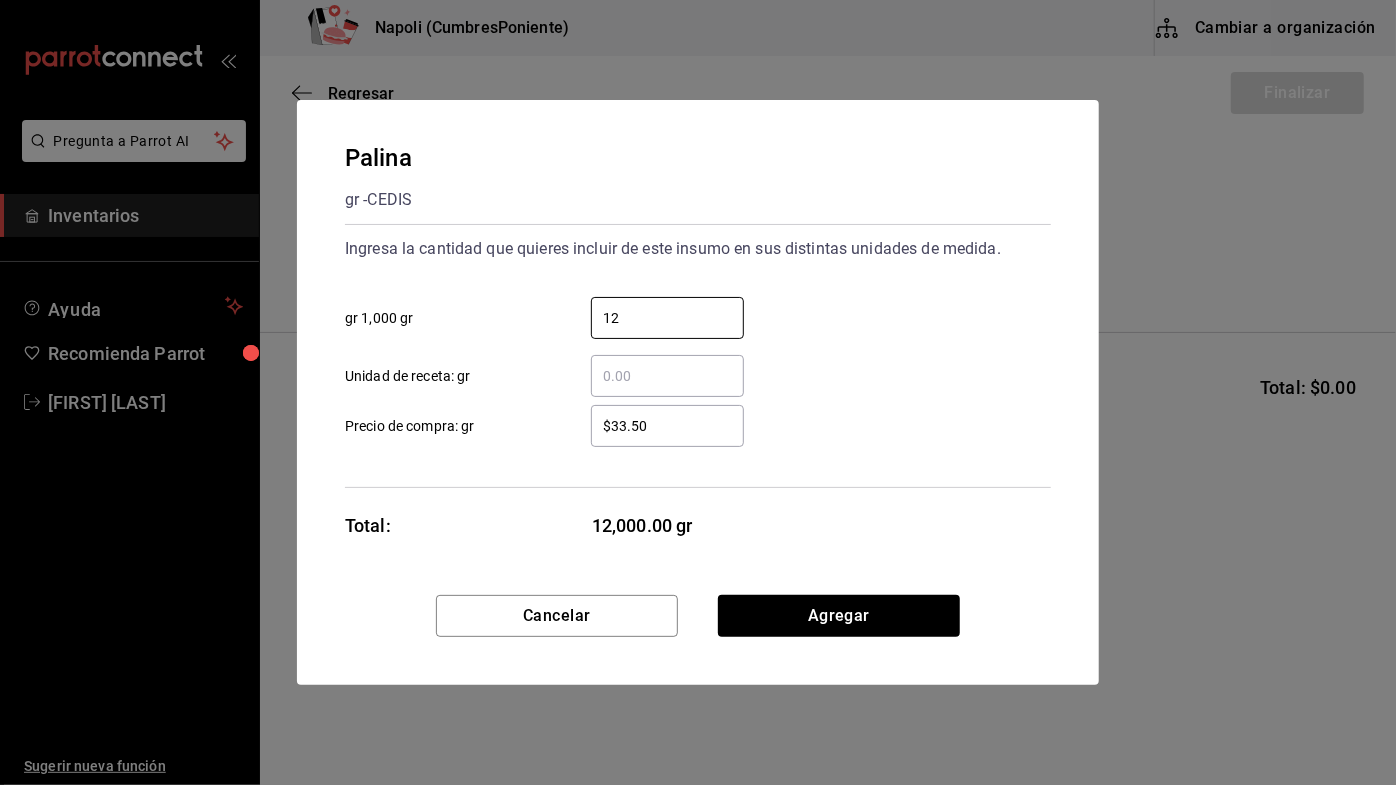 type on "12" 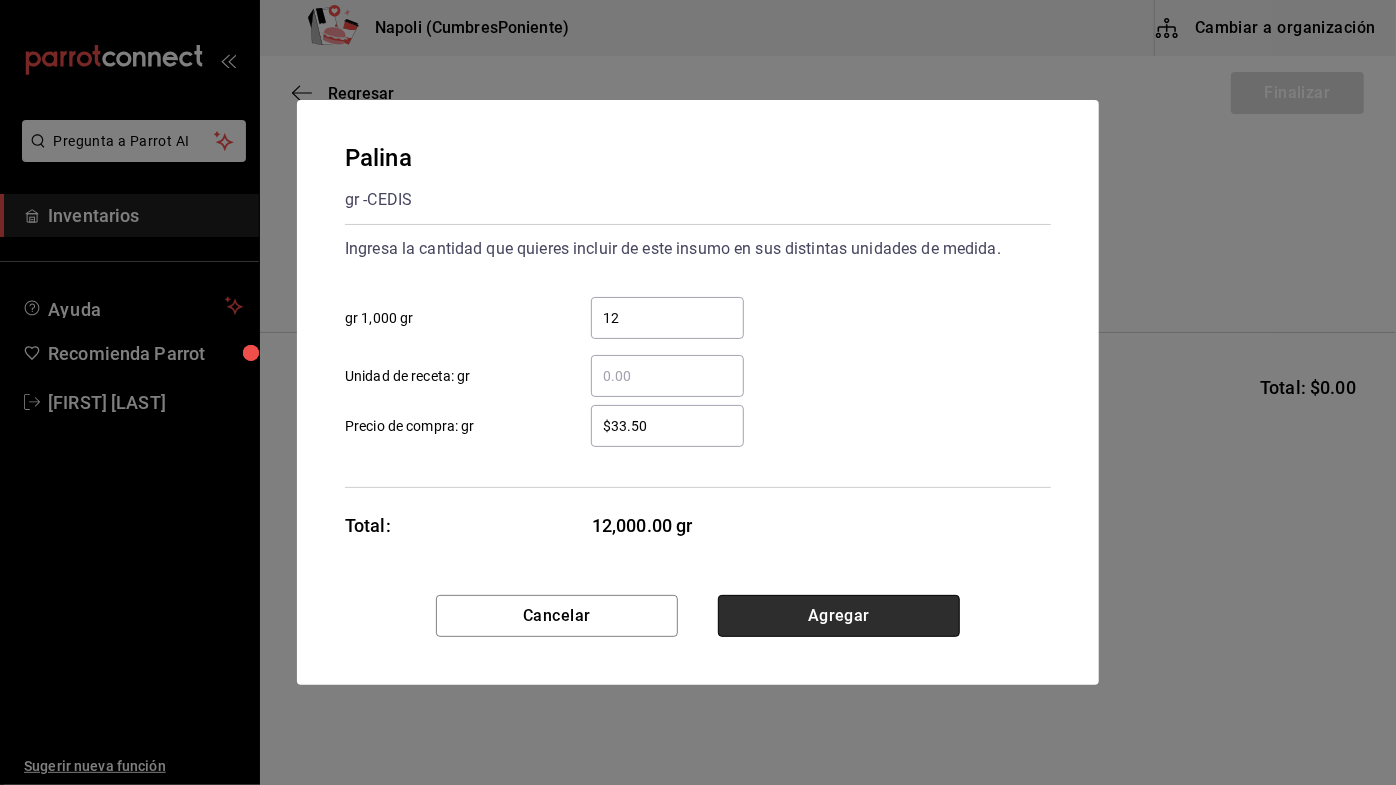 click on "Agregar" at bounding box center [839, 616] 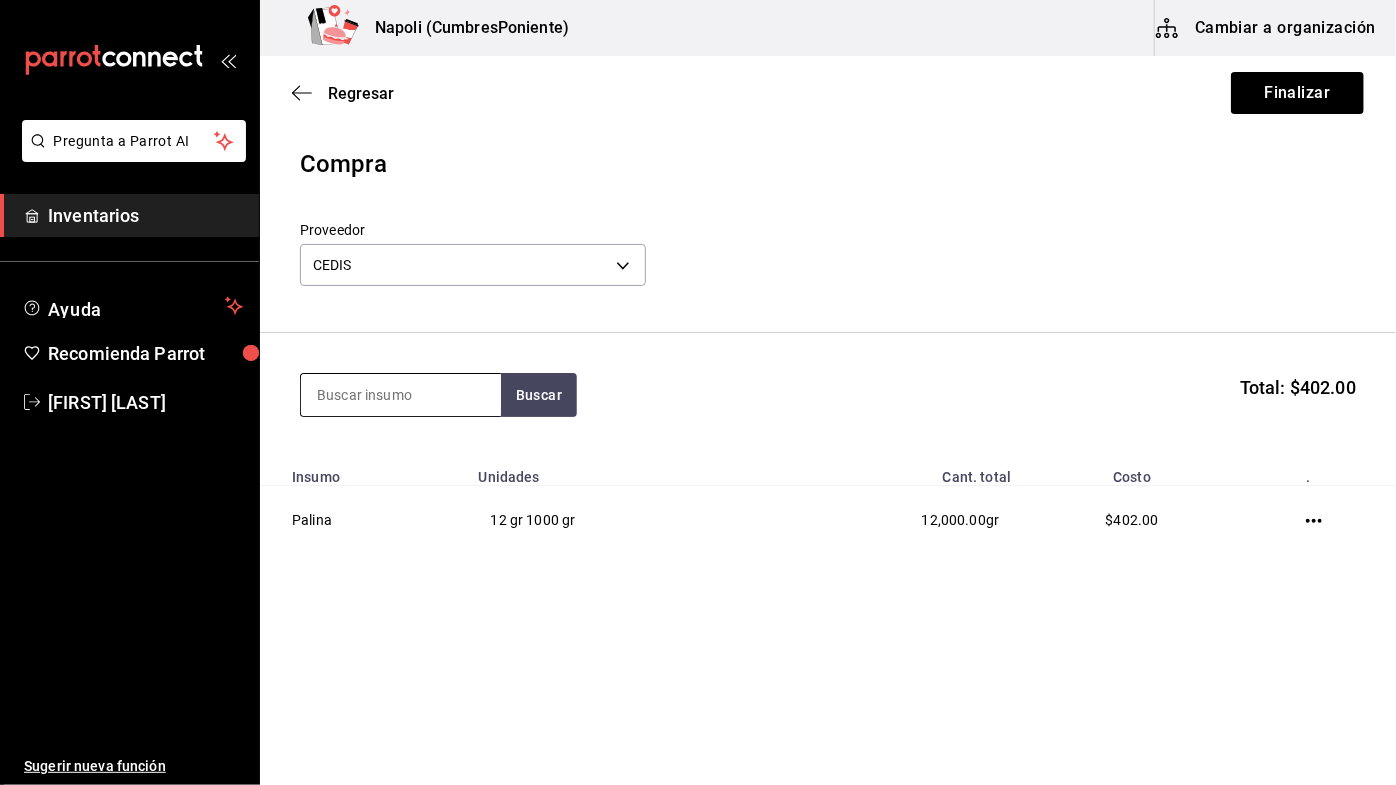 click at bounding box center [401, 395] 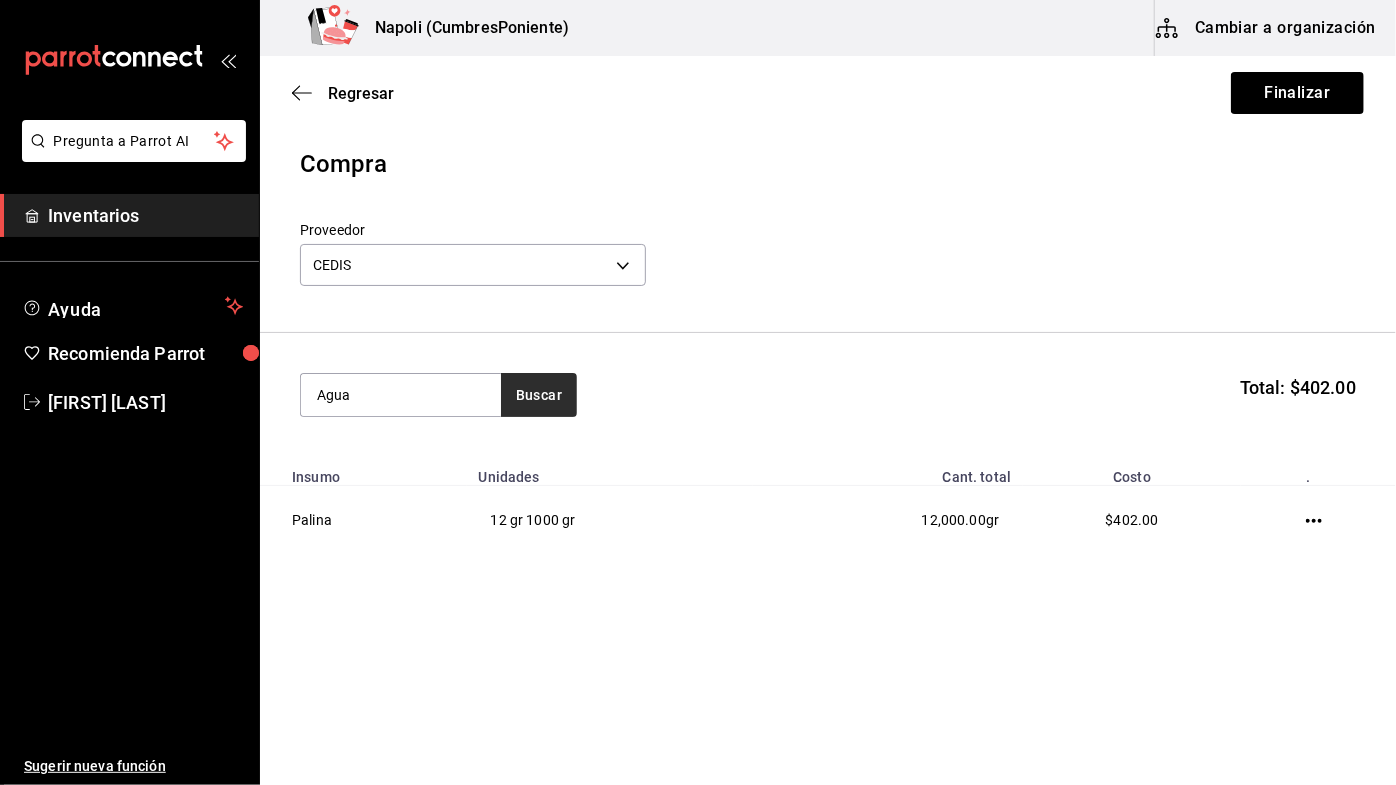 type on "Agua" 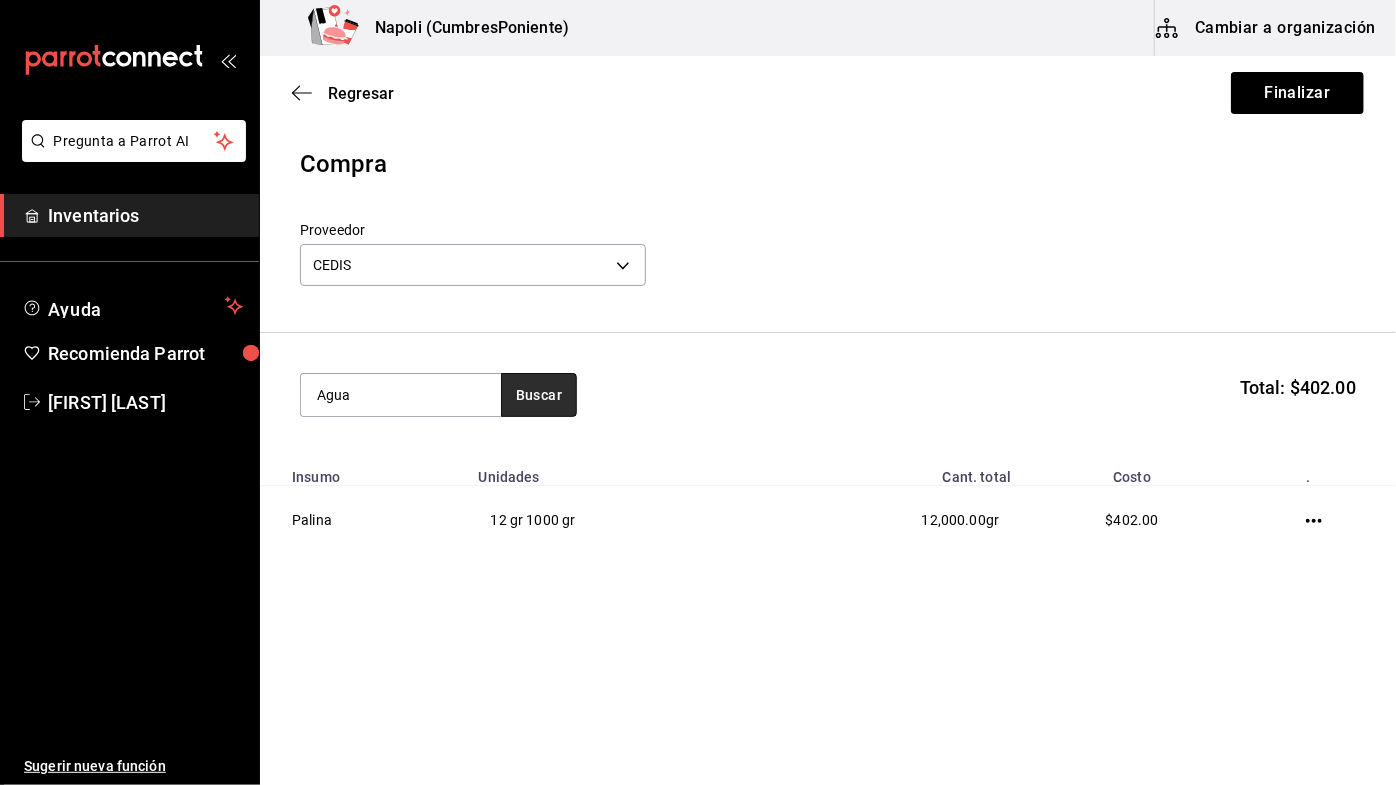 click on "Buscar" at bounding box center [539, 395] 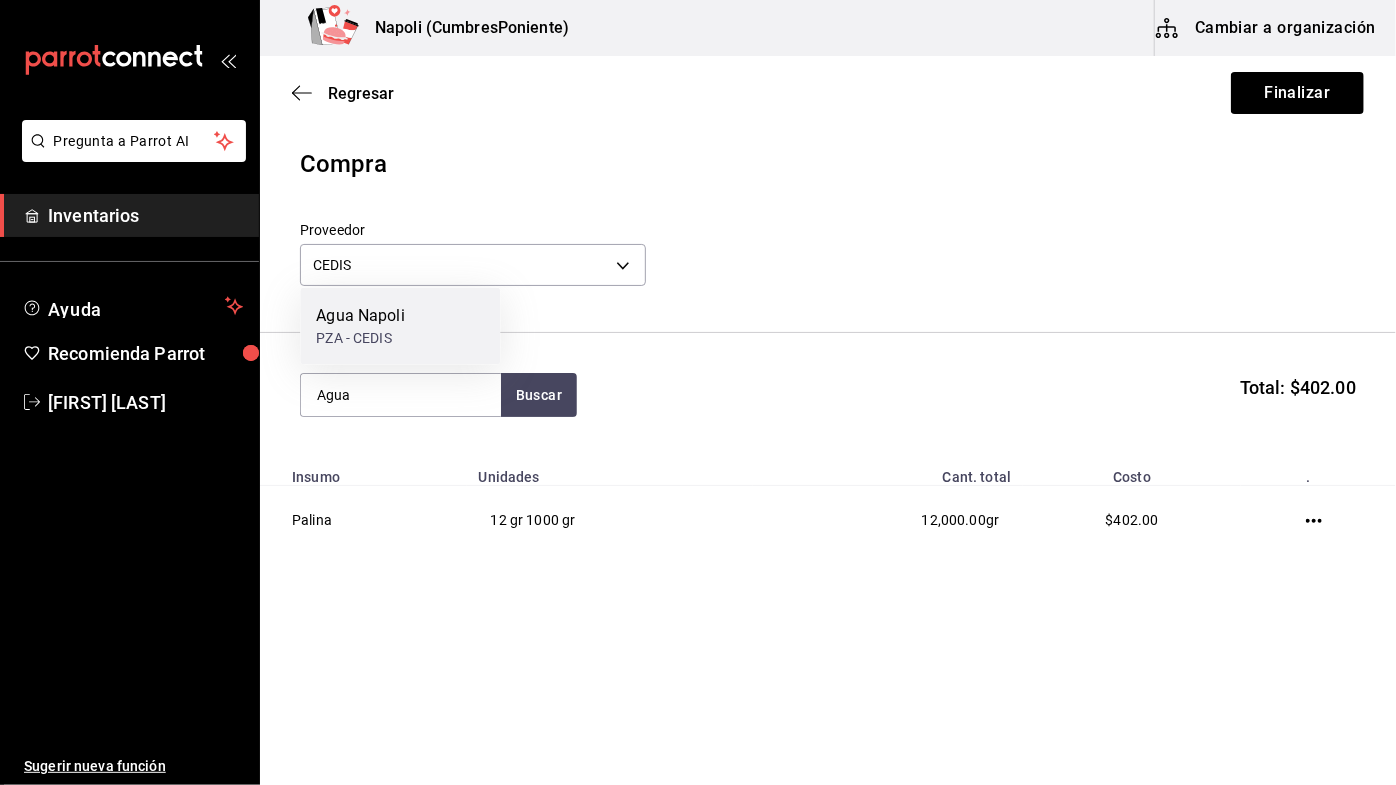 click on "Agua Napoli PZA - CEDIS" at bounding box center [400, 326] 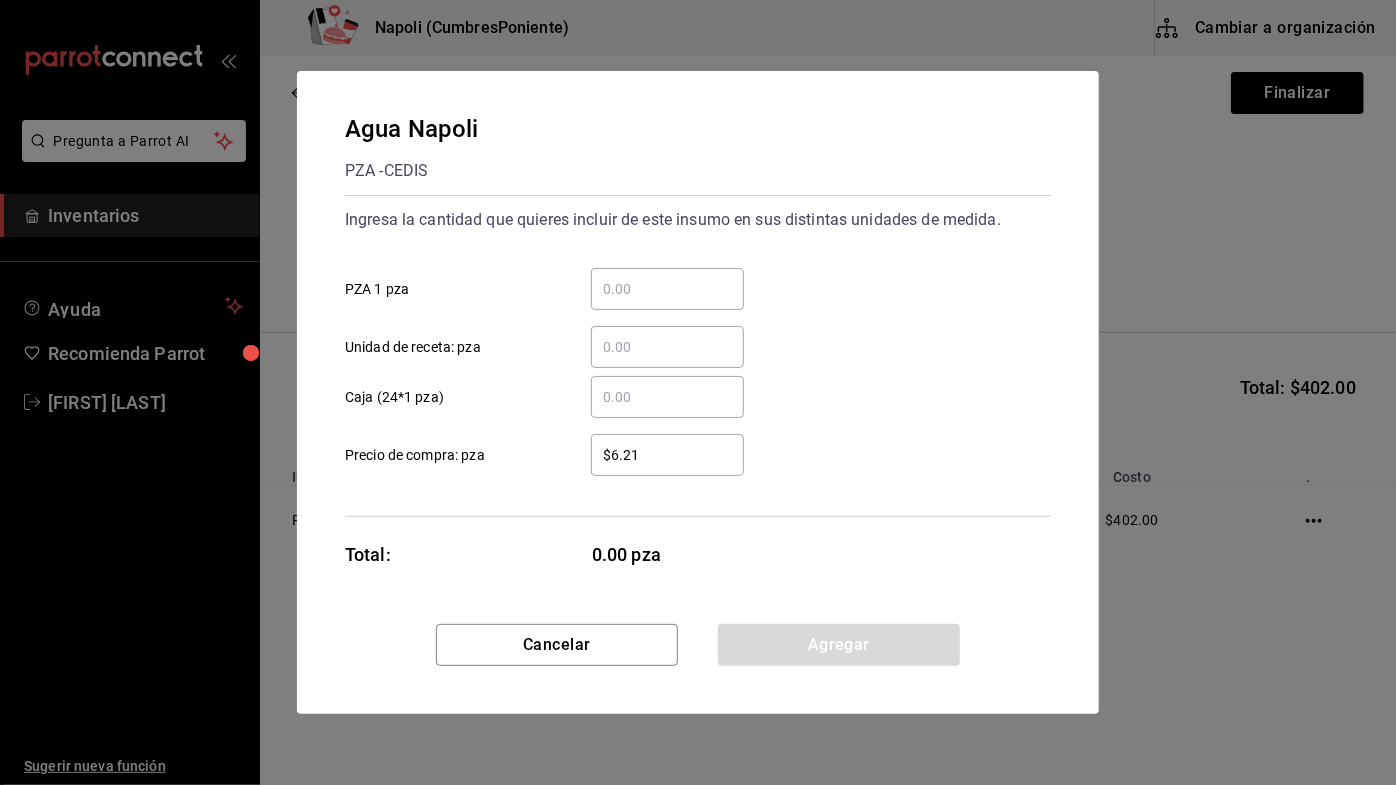 click on "​ PZA 1 pza" at bounding box center [667, 289] 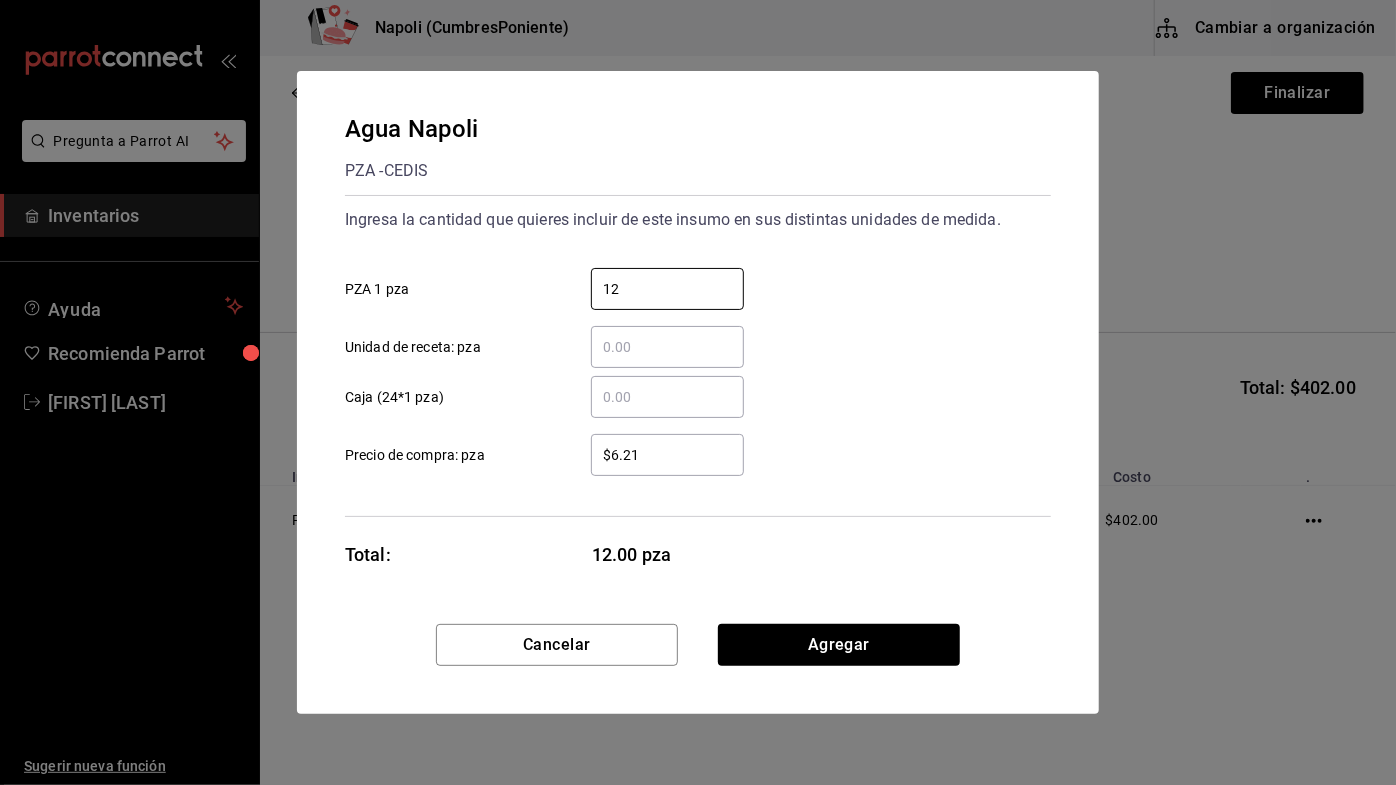 type on "12" 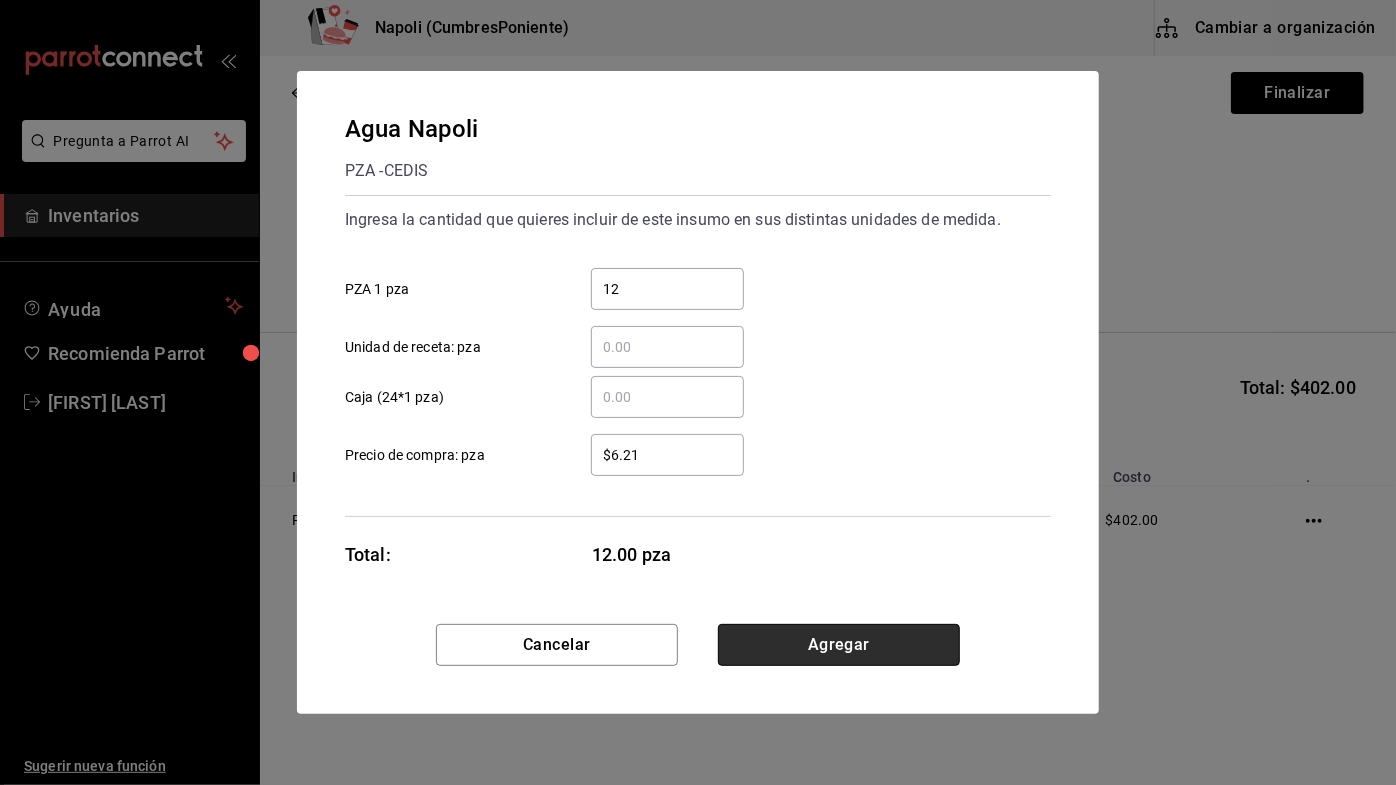 click on "Agregar" at bounding box center (839, 645) 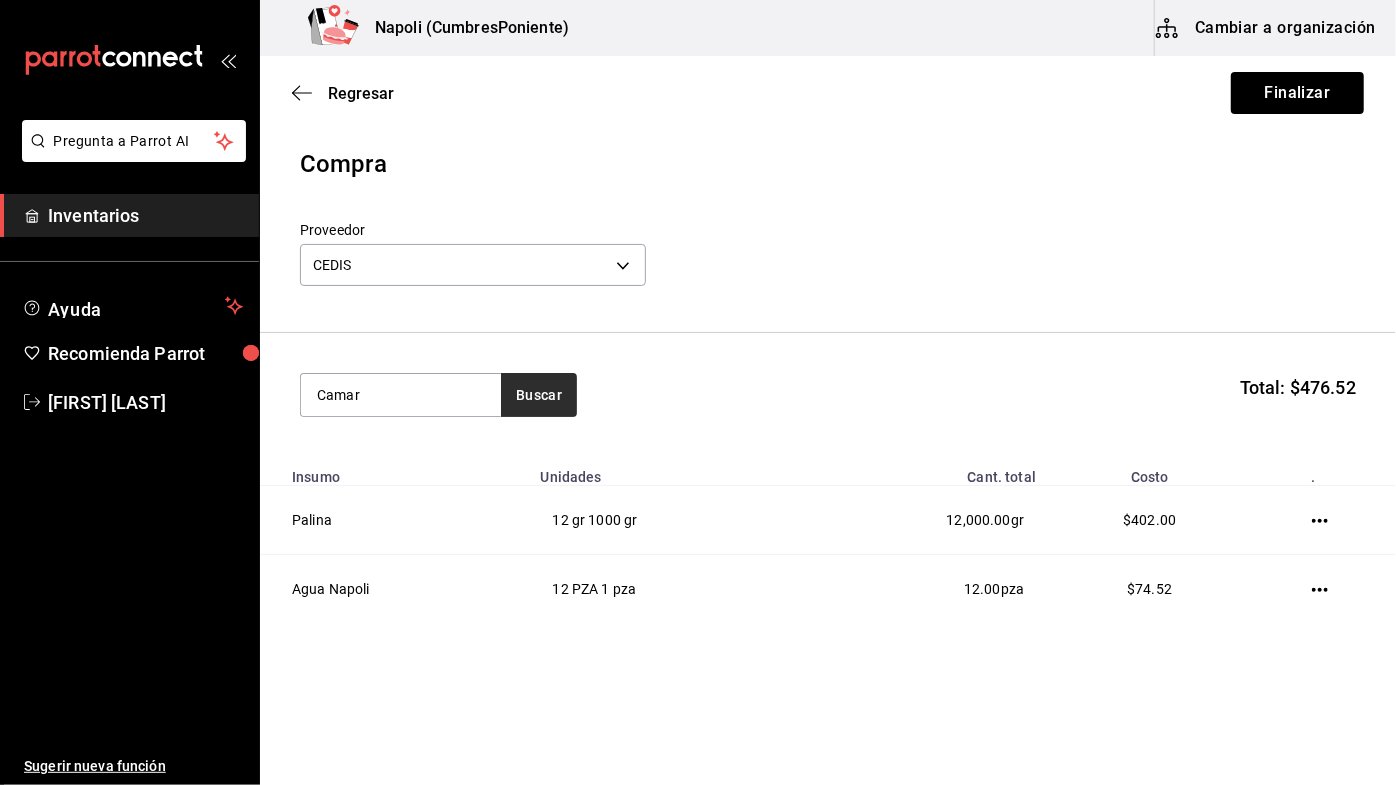 type on "Camar" 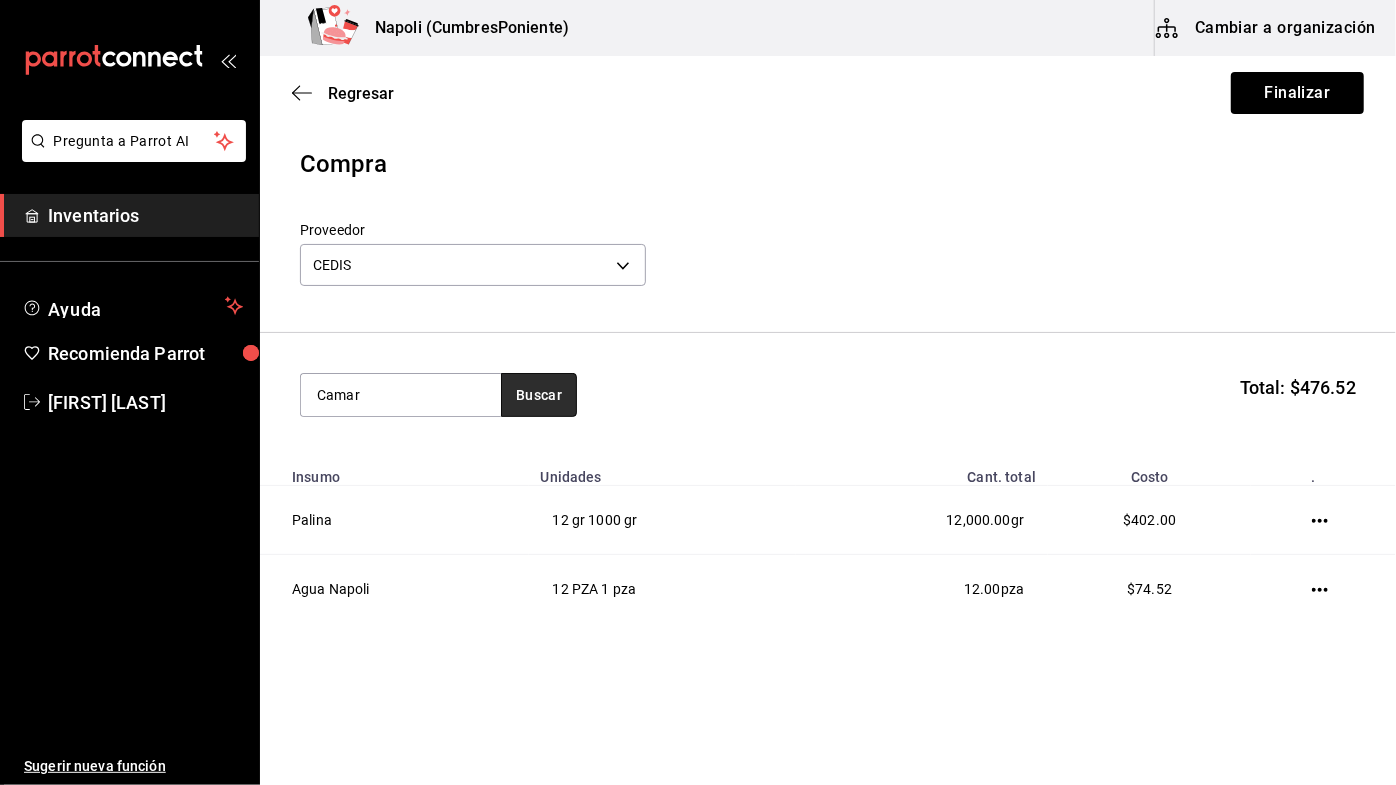 click on "Buscar" at bounding box center [539, 395] 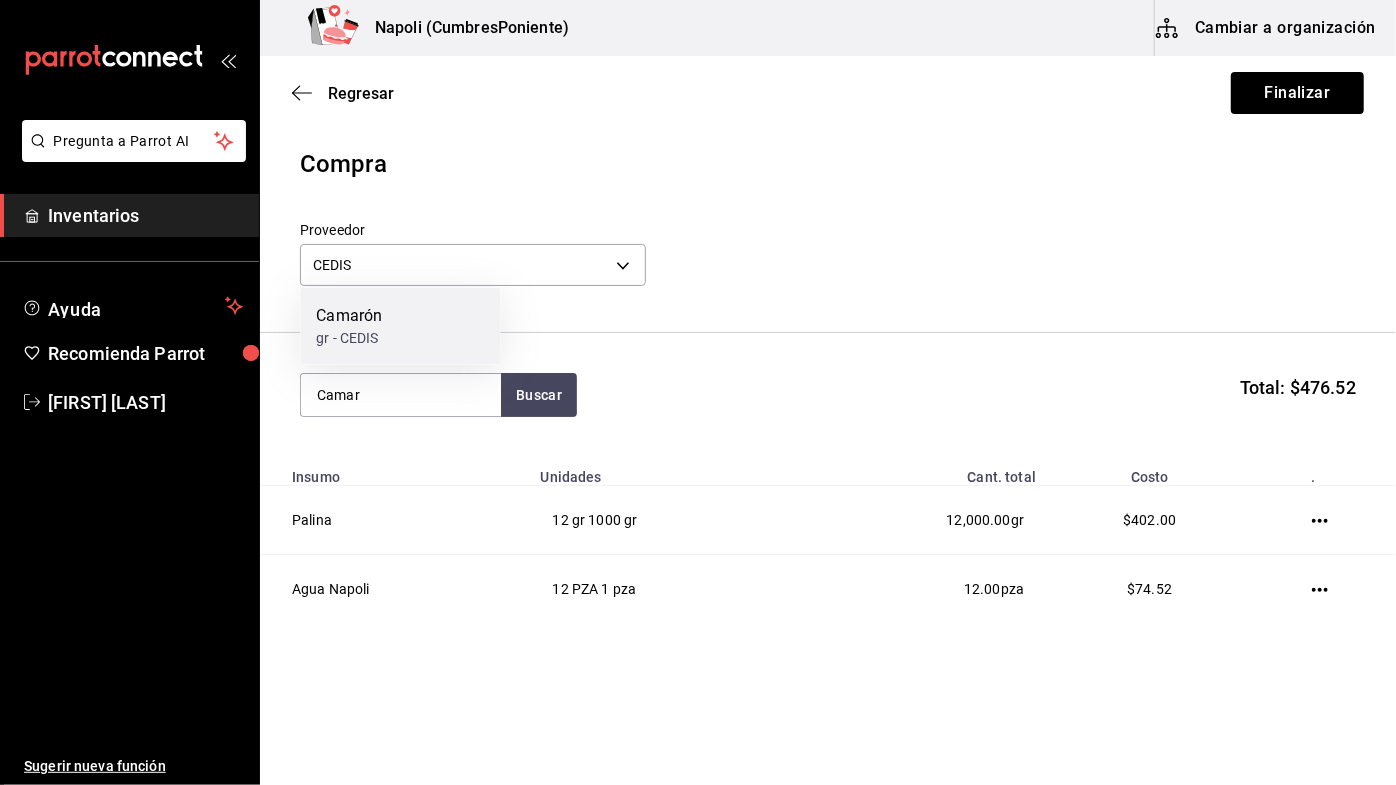 click on "Camarón gr - CEDIS" at bounding box center [400, 326] 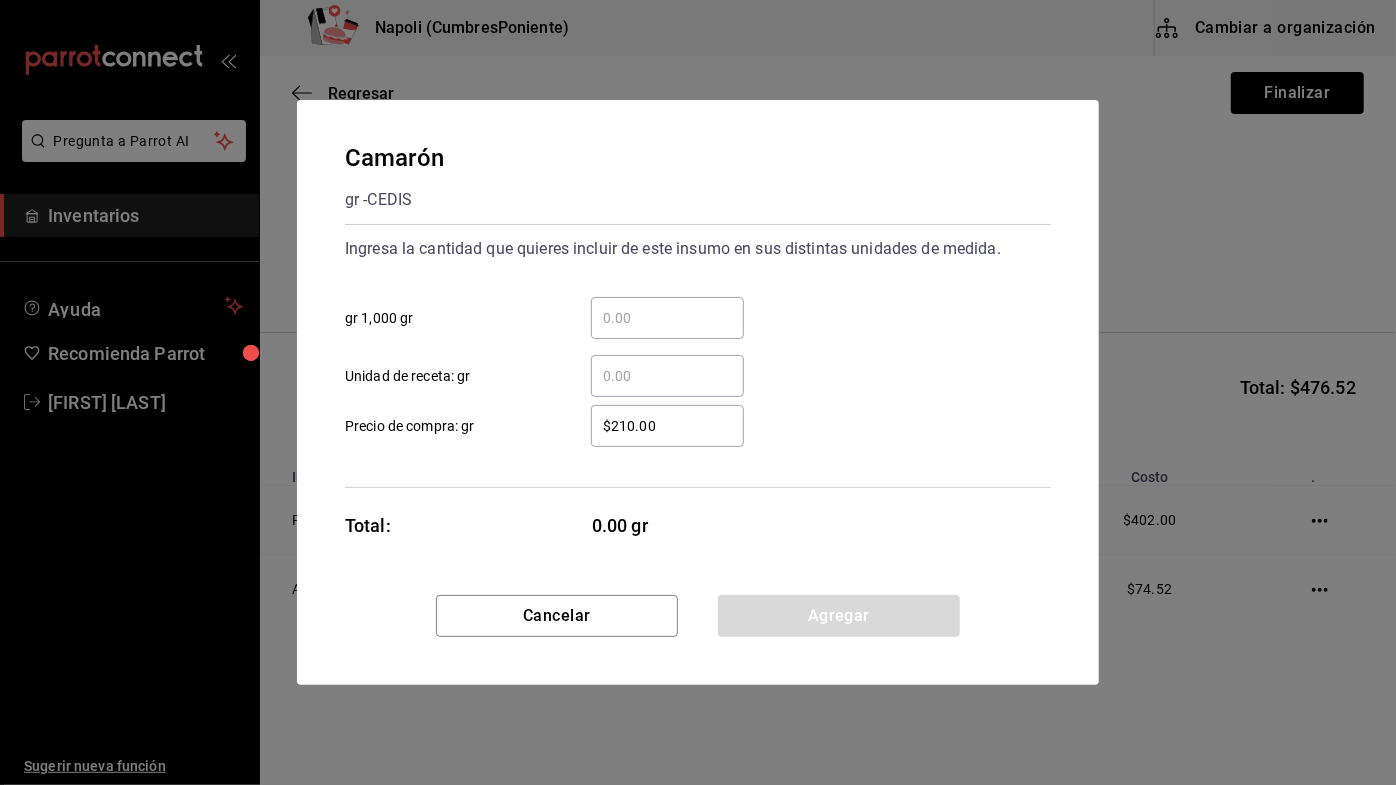 click on "​ gr 1,000 gr" at bounding box center [667, 318] 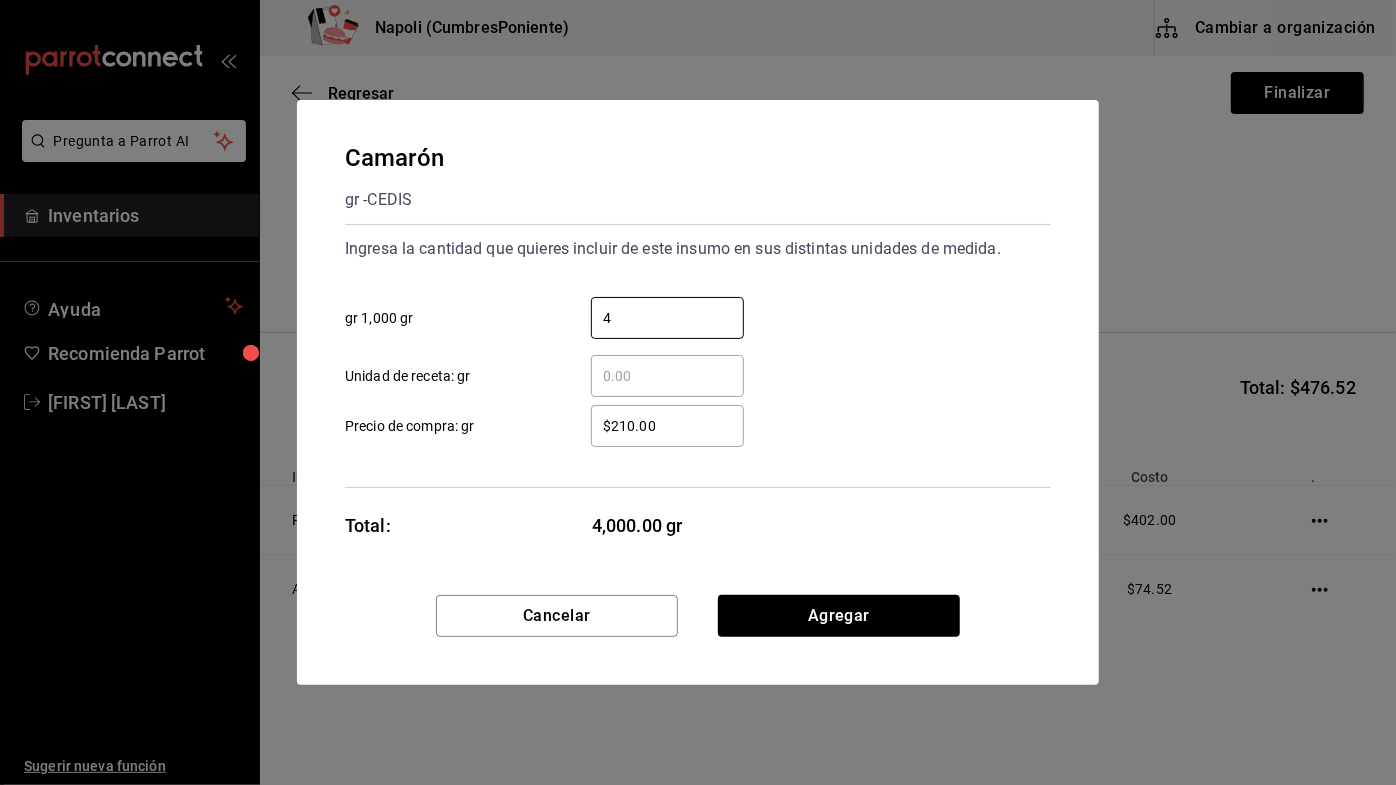 type on "4" 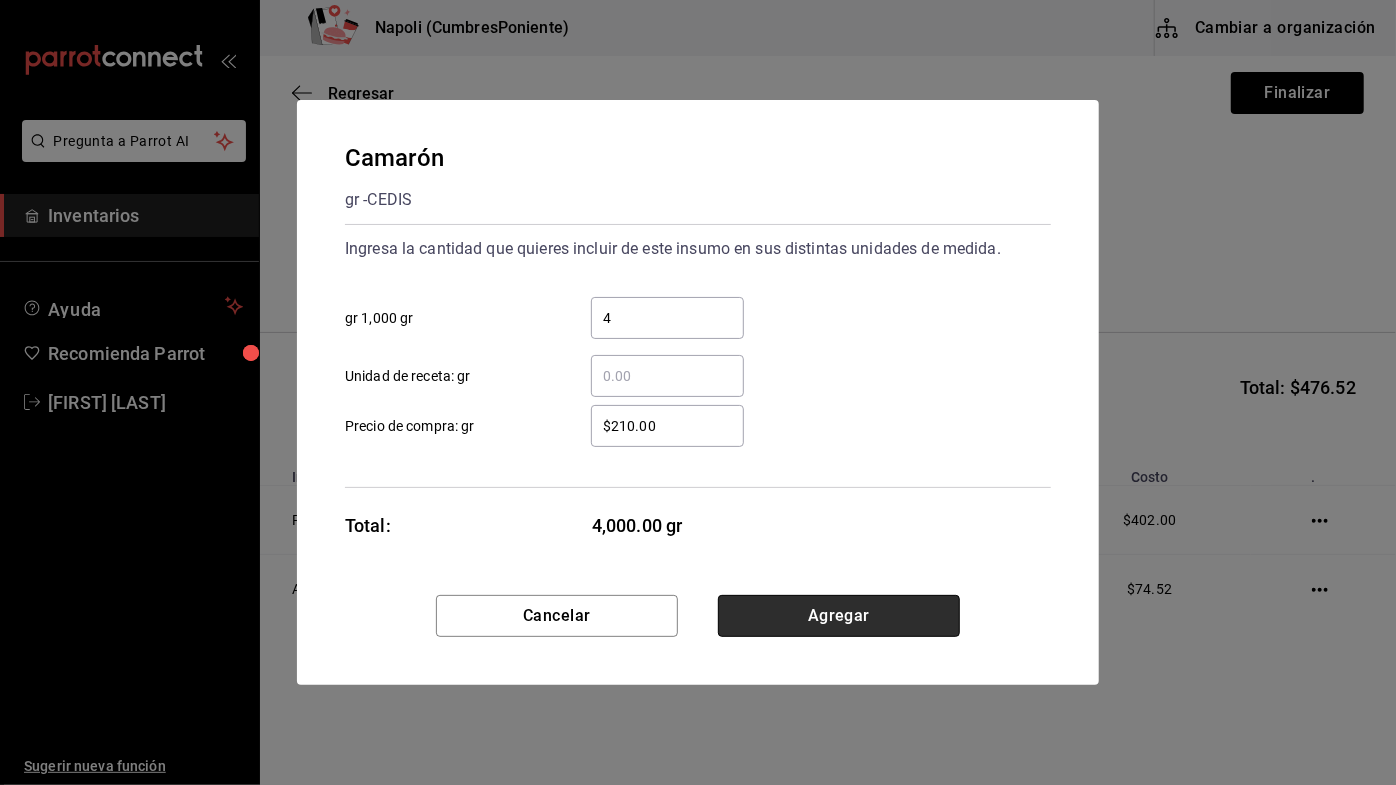 click on "Agregar" at bounding box center (839, 616) 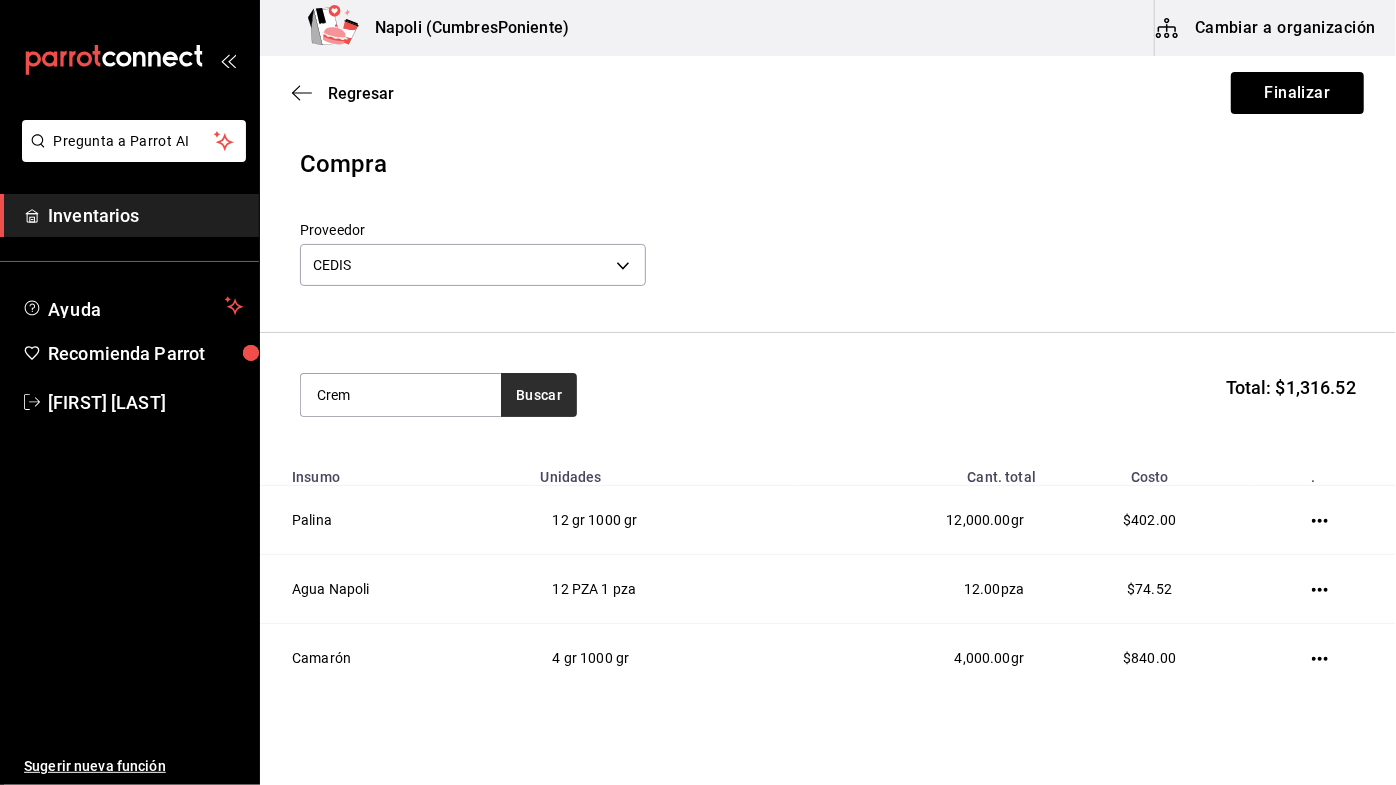 type on "Crem" 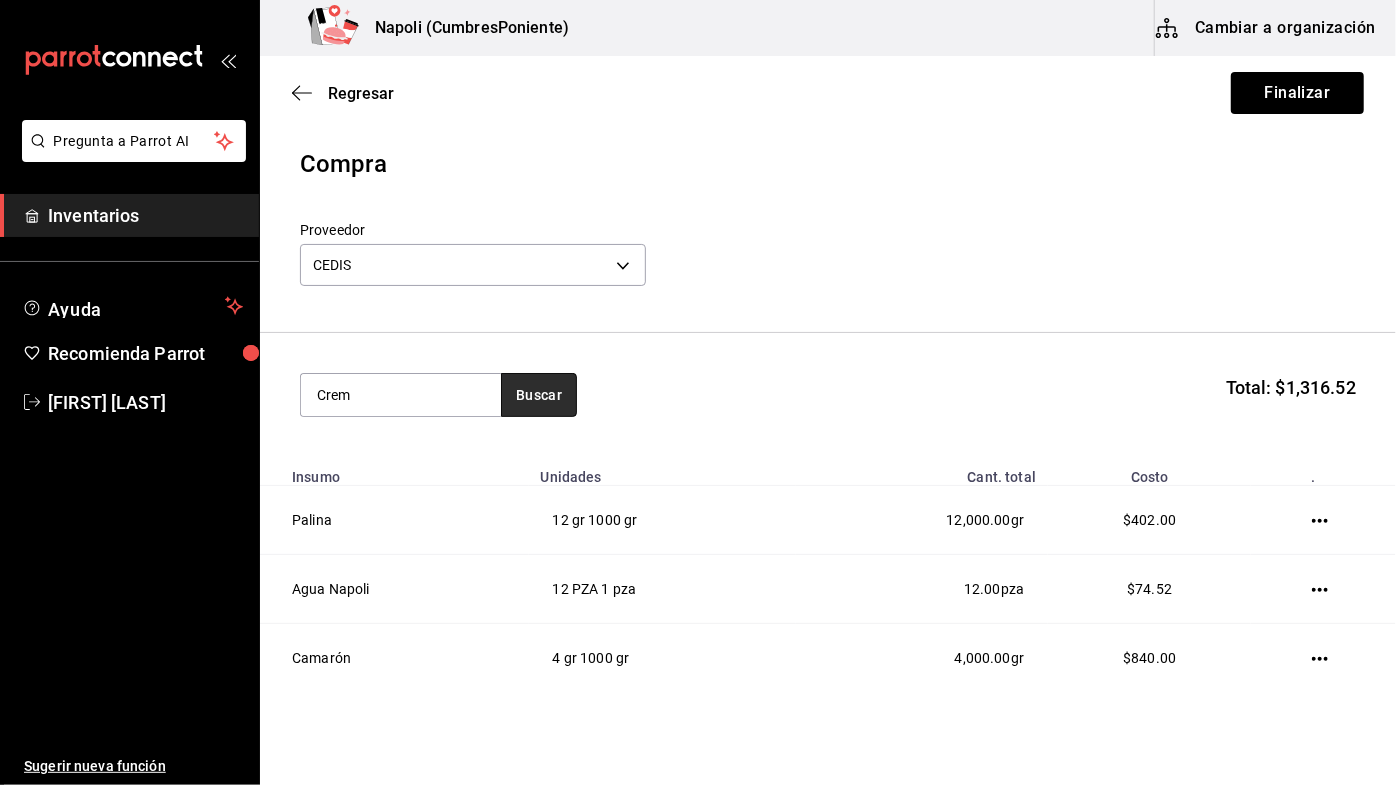 click on "Buscar" at bounding box center (539, 395) 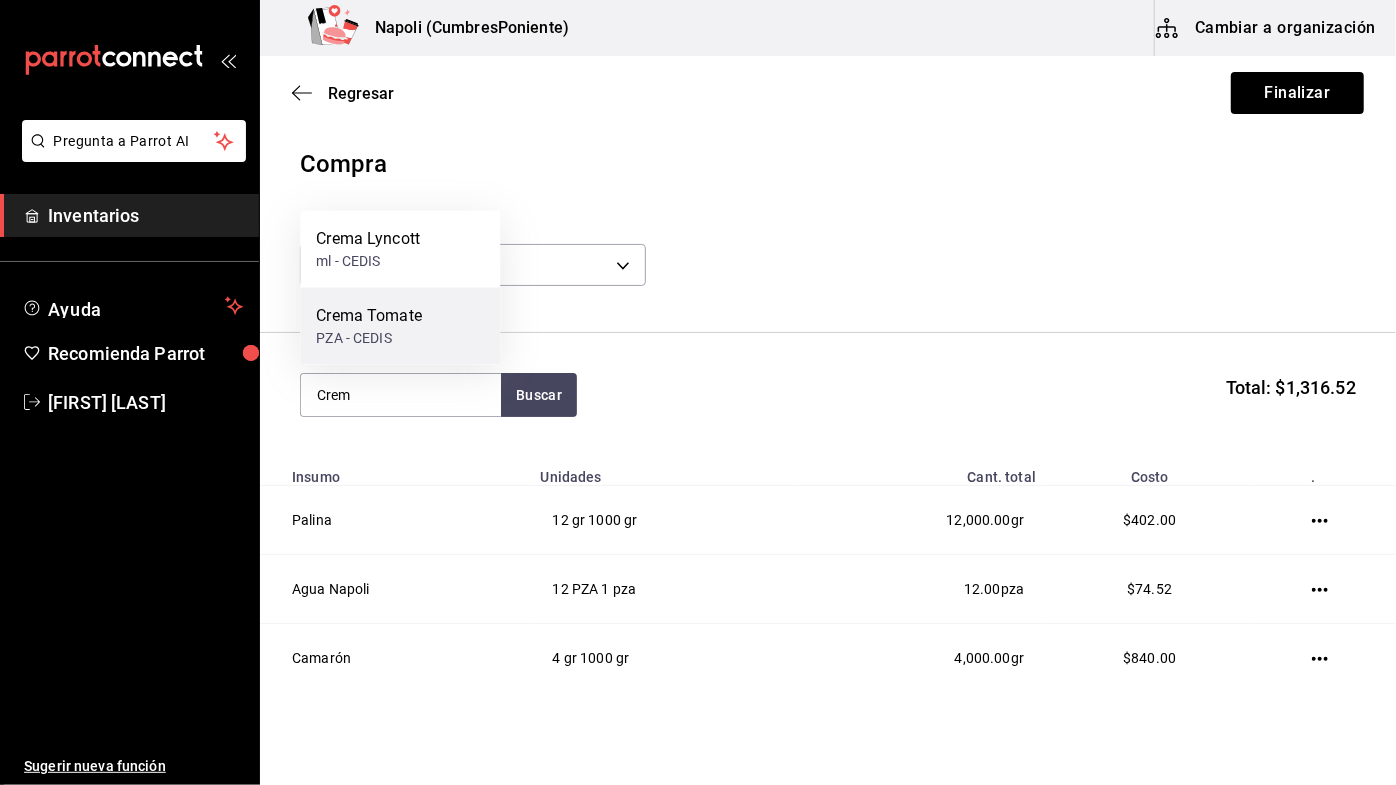 click on "Crema Tomate PZA - CEDIS" at bounding box center [400, 326] 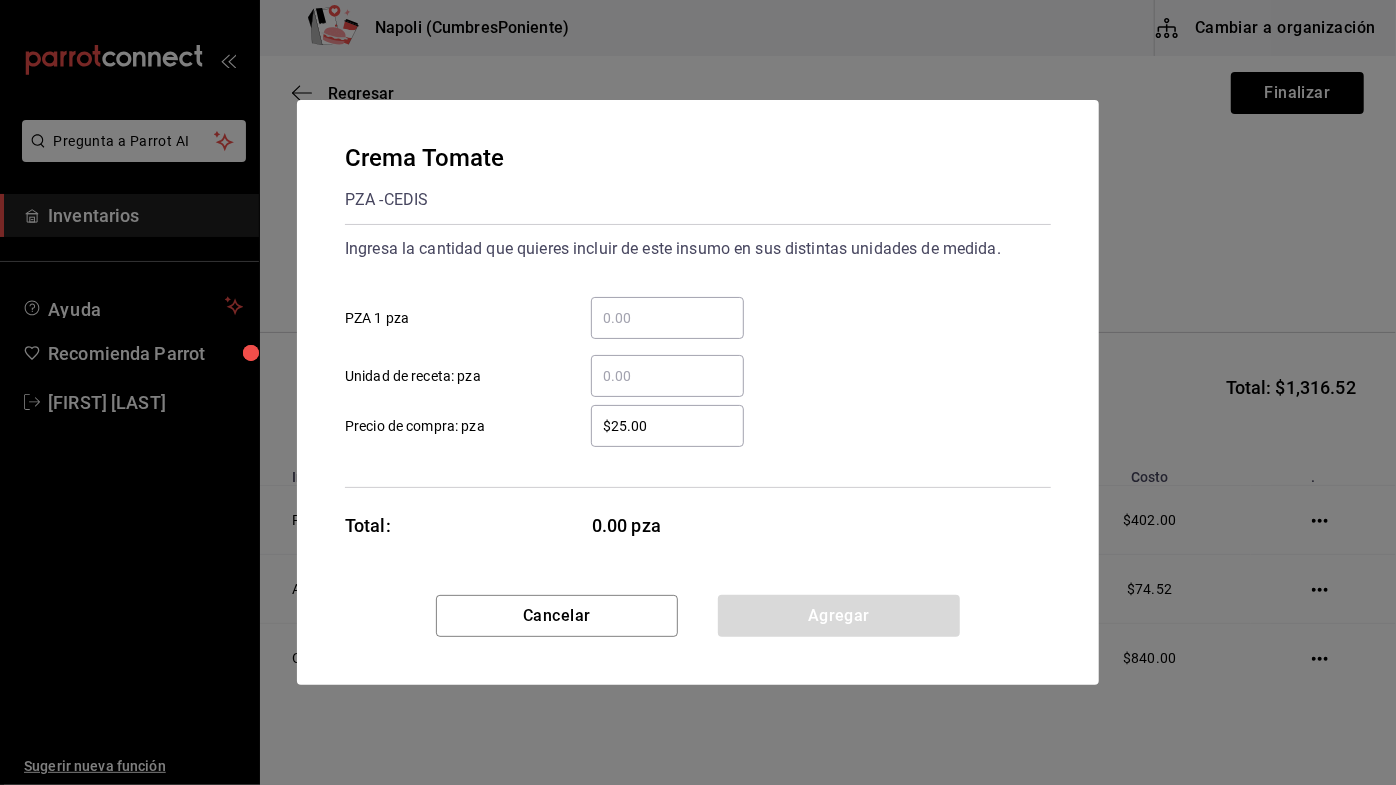 click on "​ PZA 1 pza" at bounding box center [667, 318] 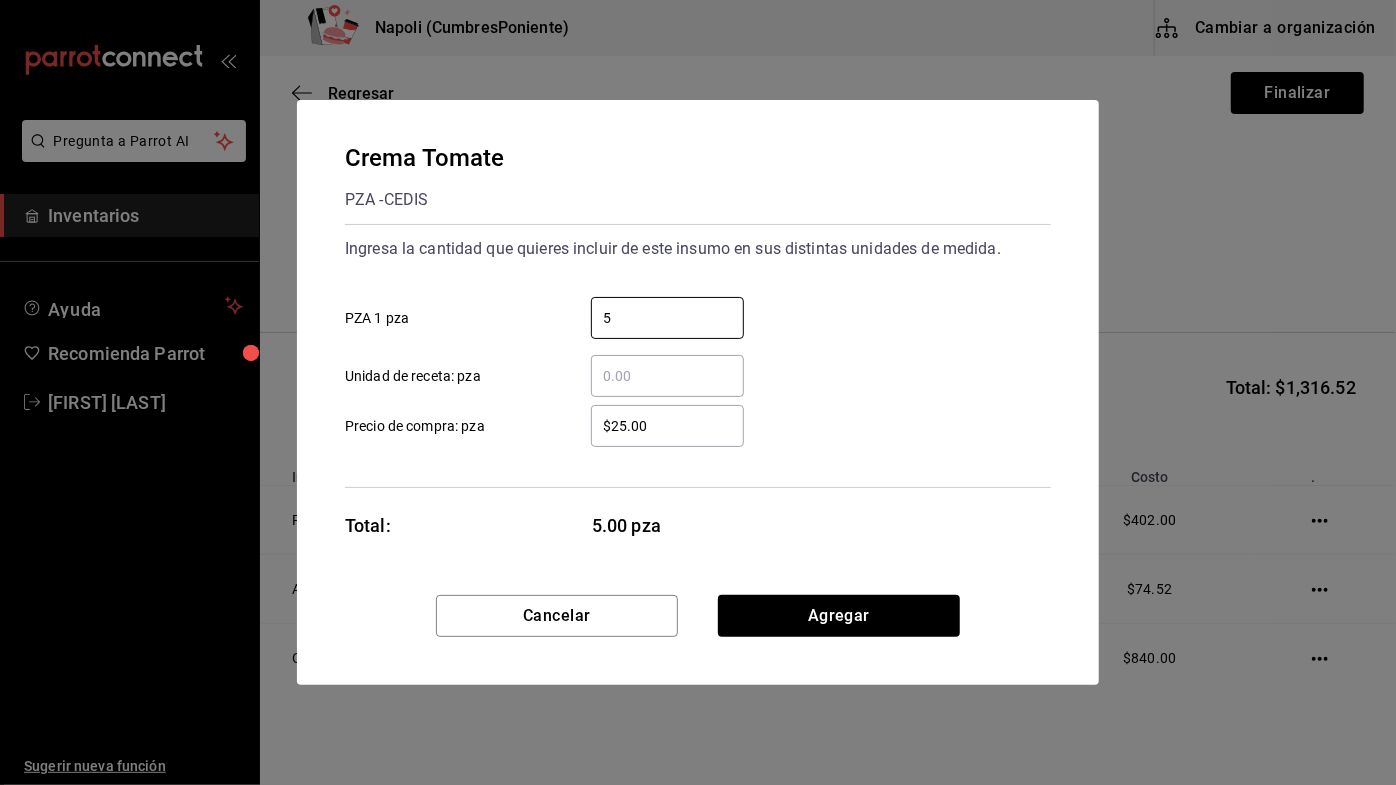 type on "5" 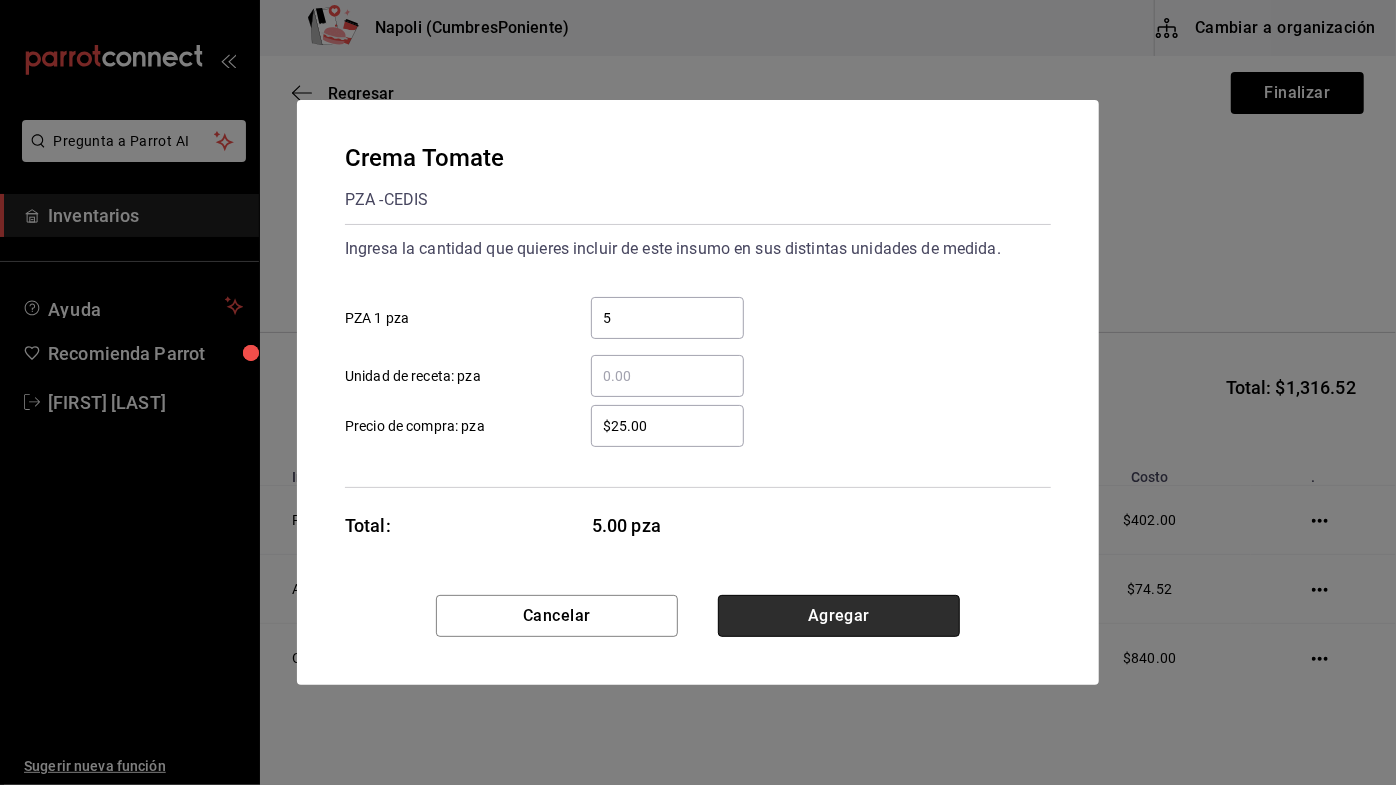click on "Agregar" at bounding box center [839, 616] 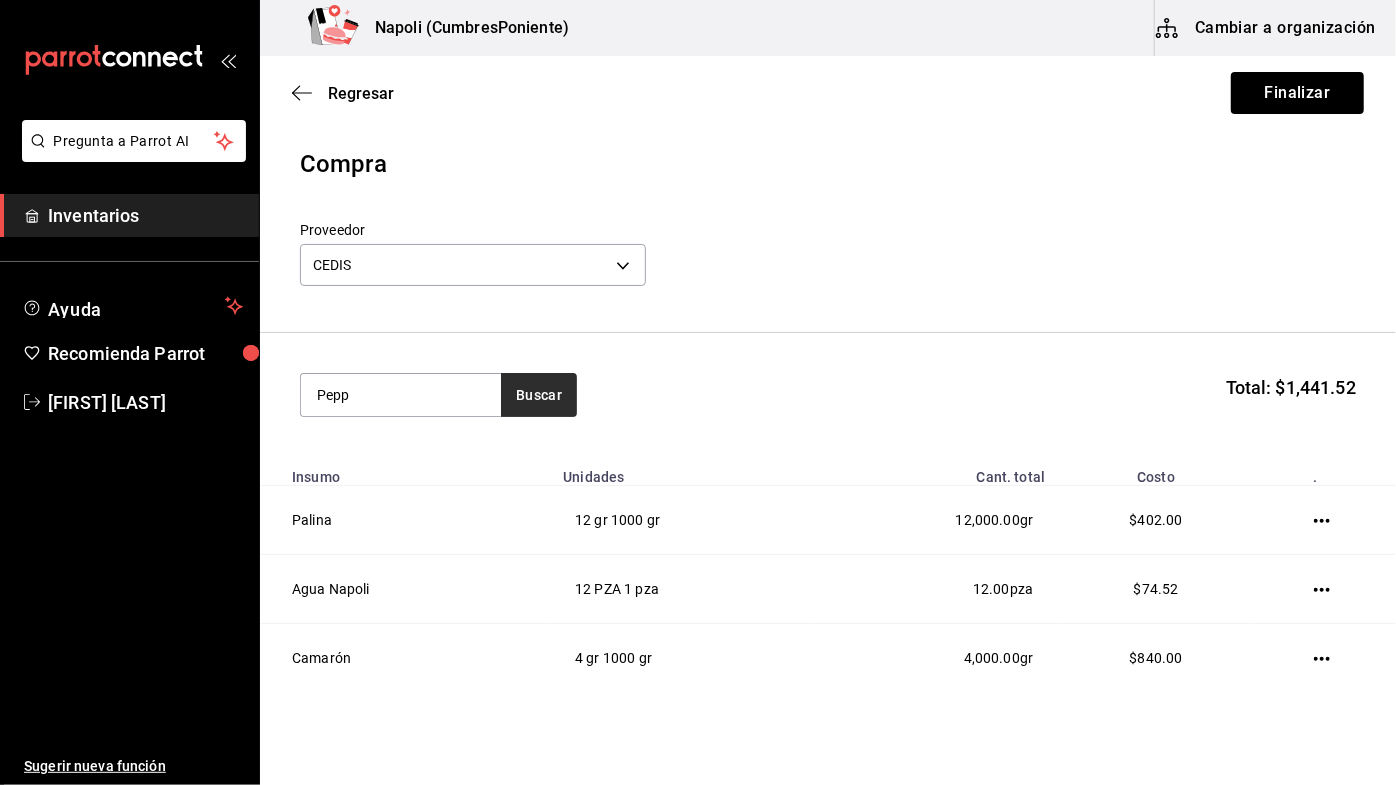 type on "Pepp" 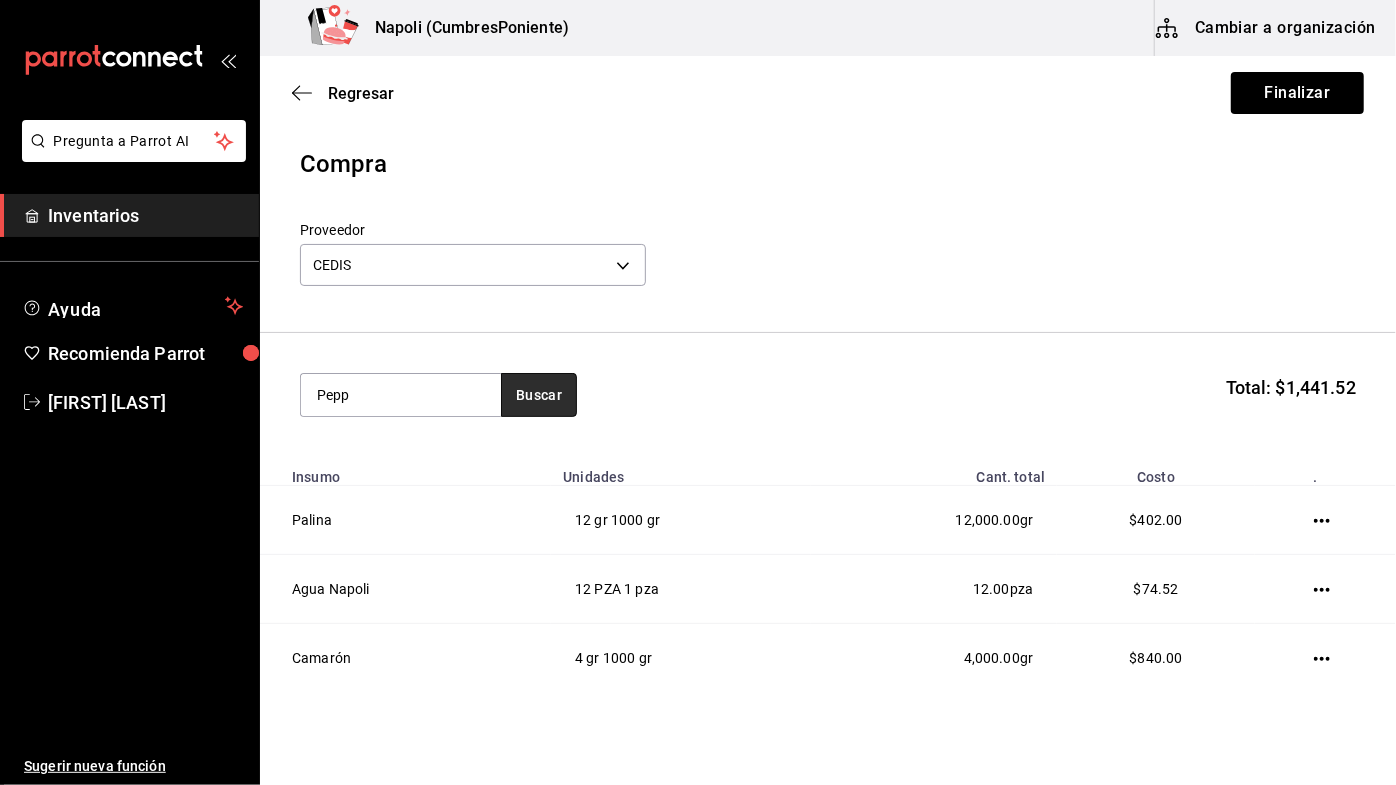 click on "Buscar" at bounding box center [539, 395] 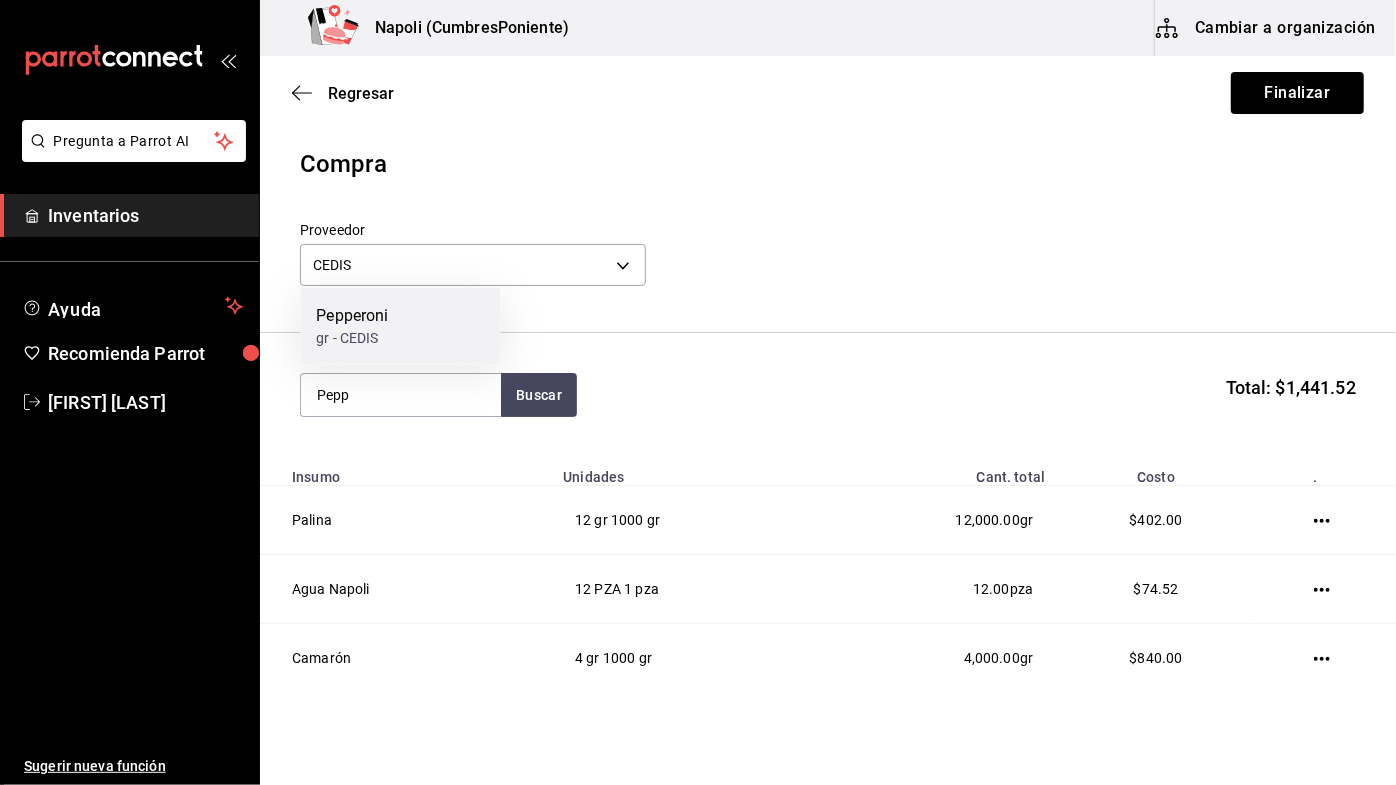 click on "Pepperoni gr - CEDIS" at bounding box center (400, 326) 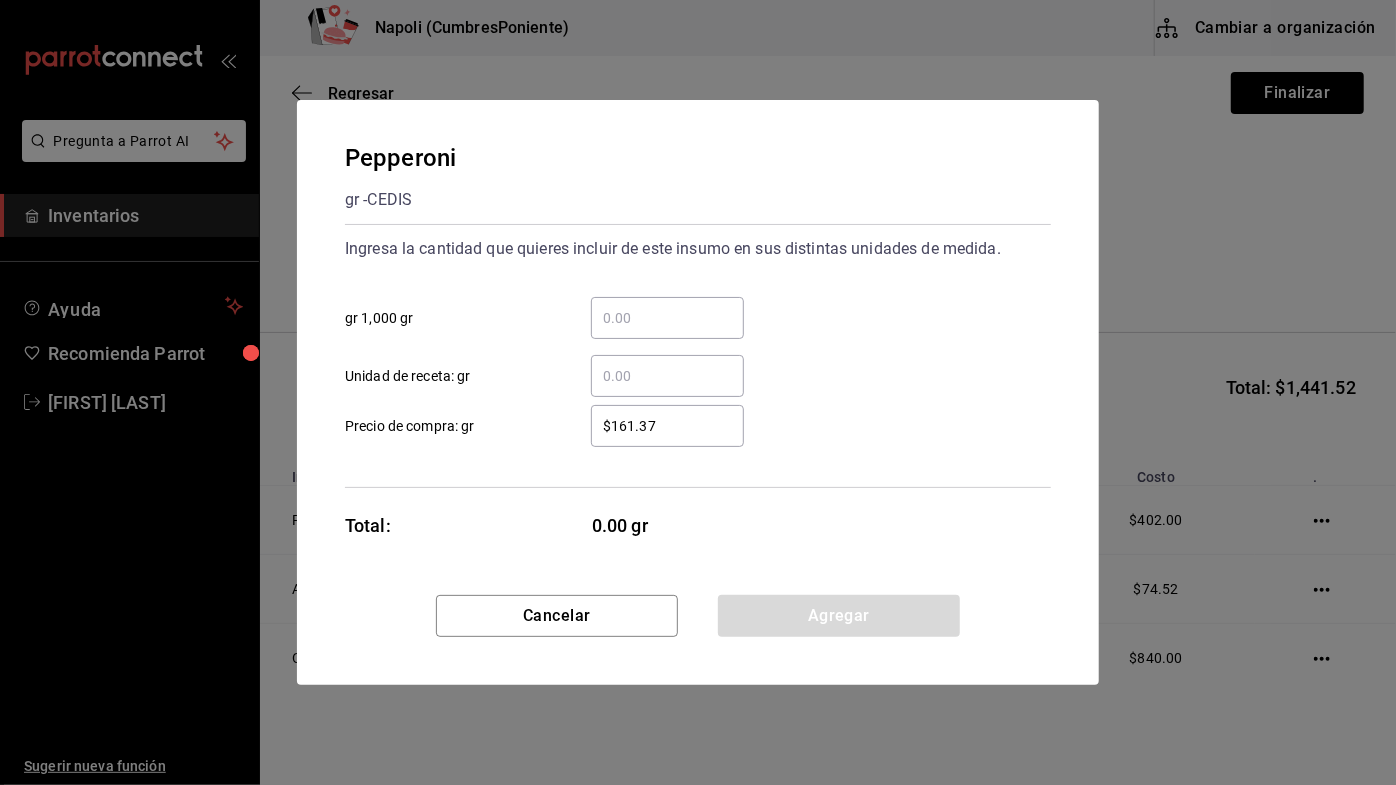 click on "​ gr 1,000 gr" at bounding box center (667, 318) 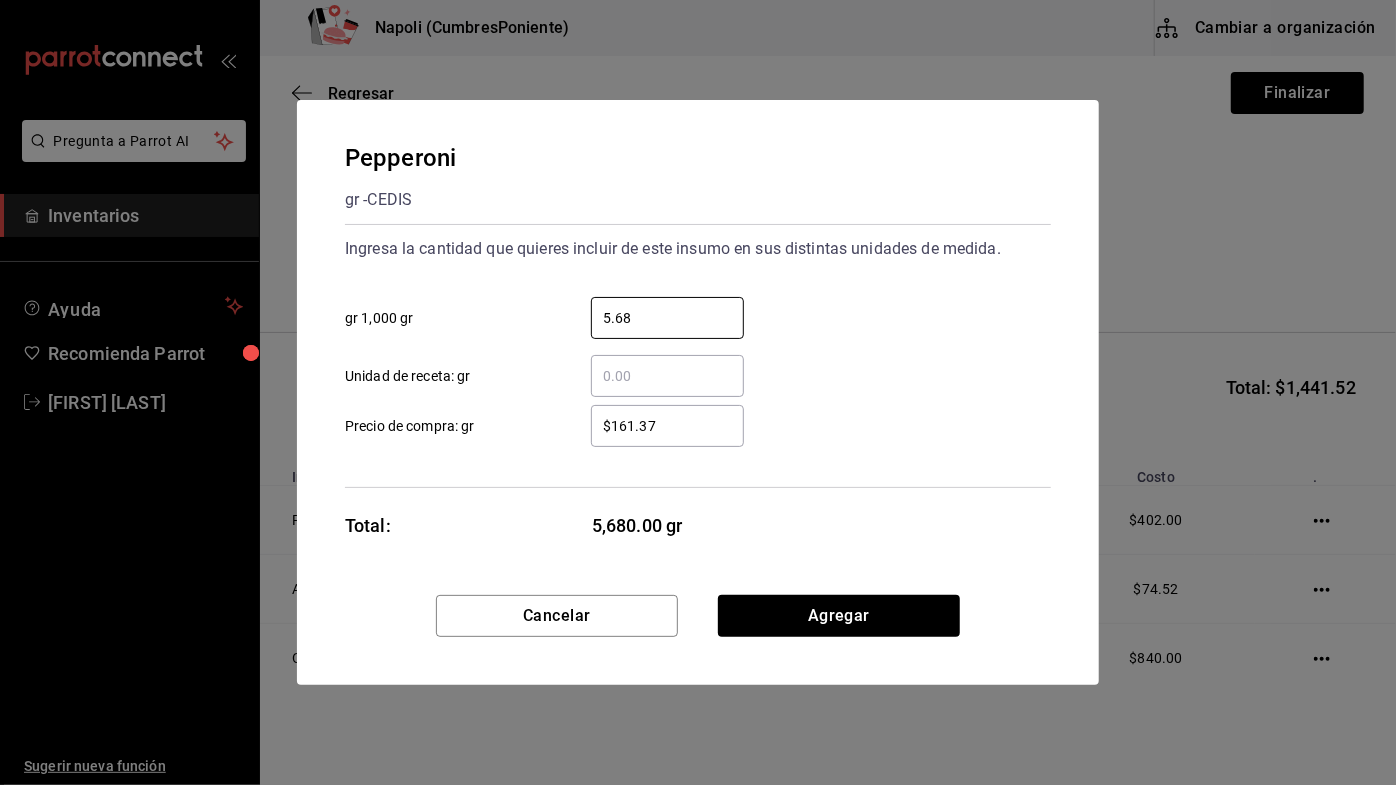 type on "5.68" 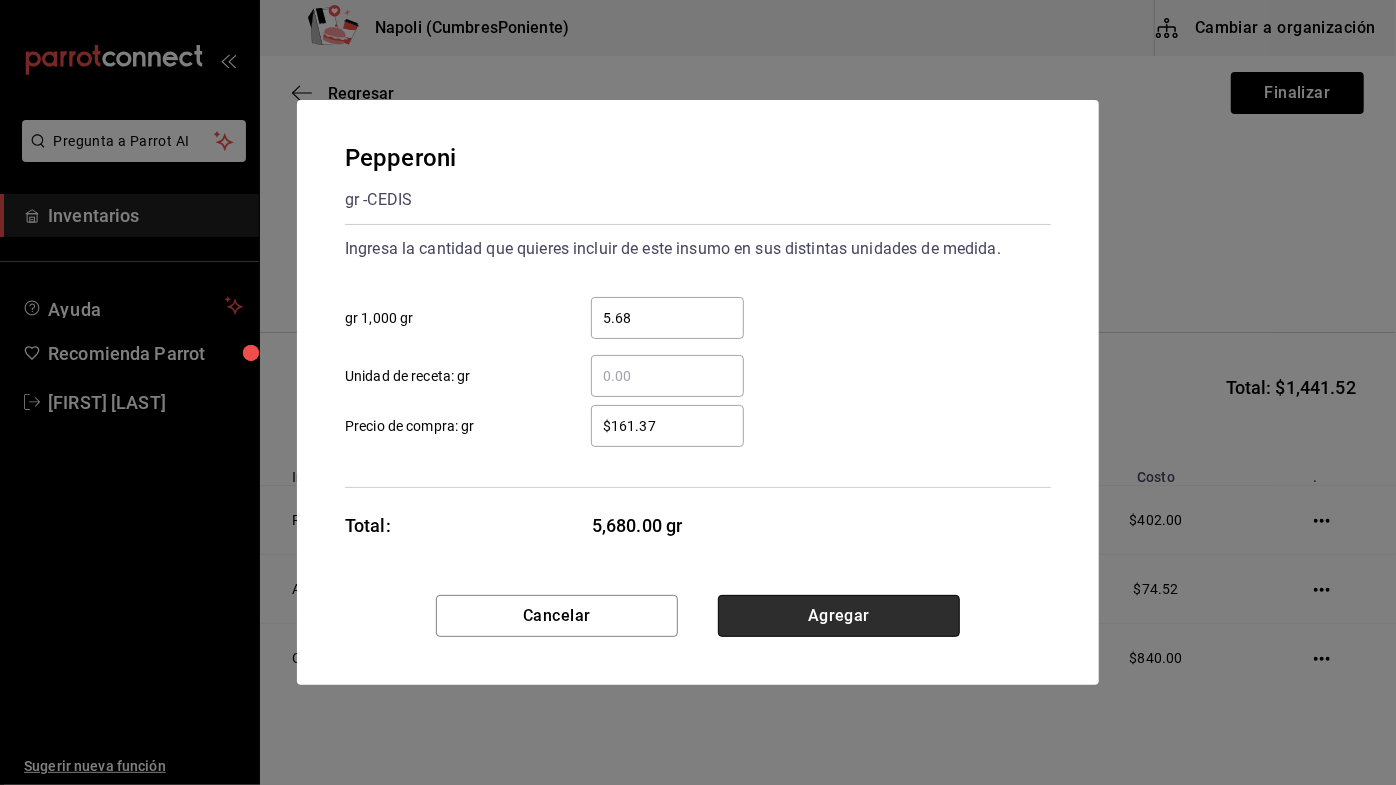 click on "Agregar" at bounding box center (839, 616) 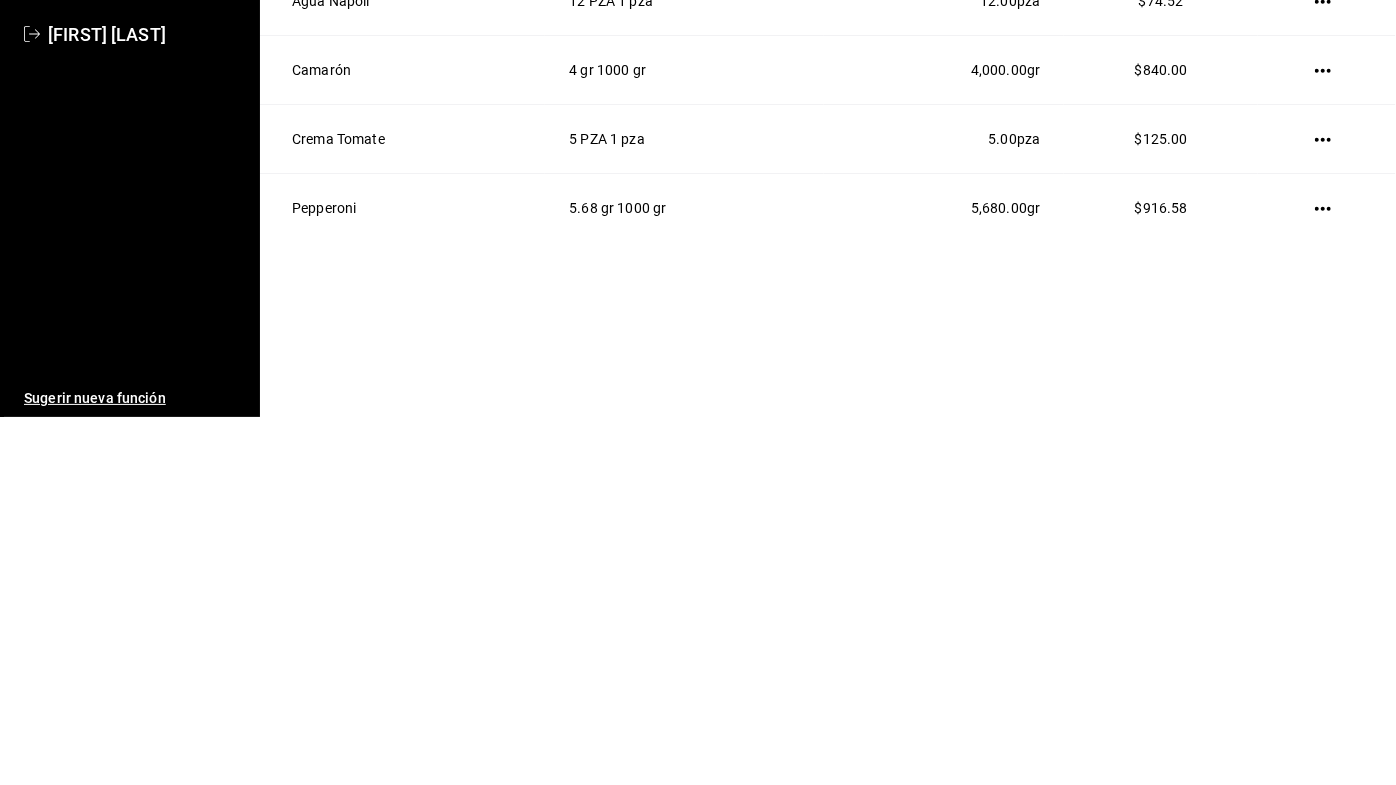 scroll, scrollTop: 0, scrollLeft: 0, axis: both 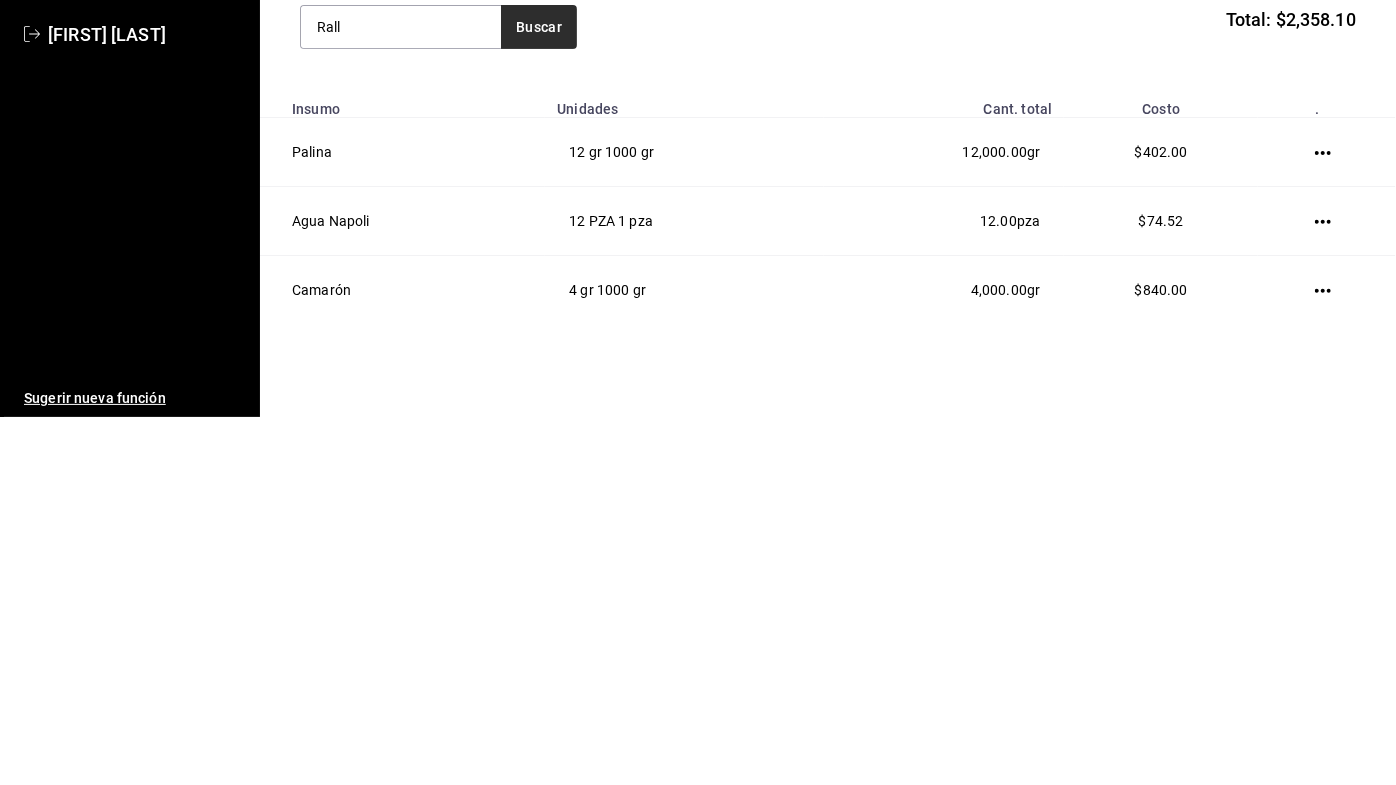 type on "Rall" 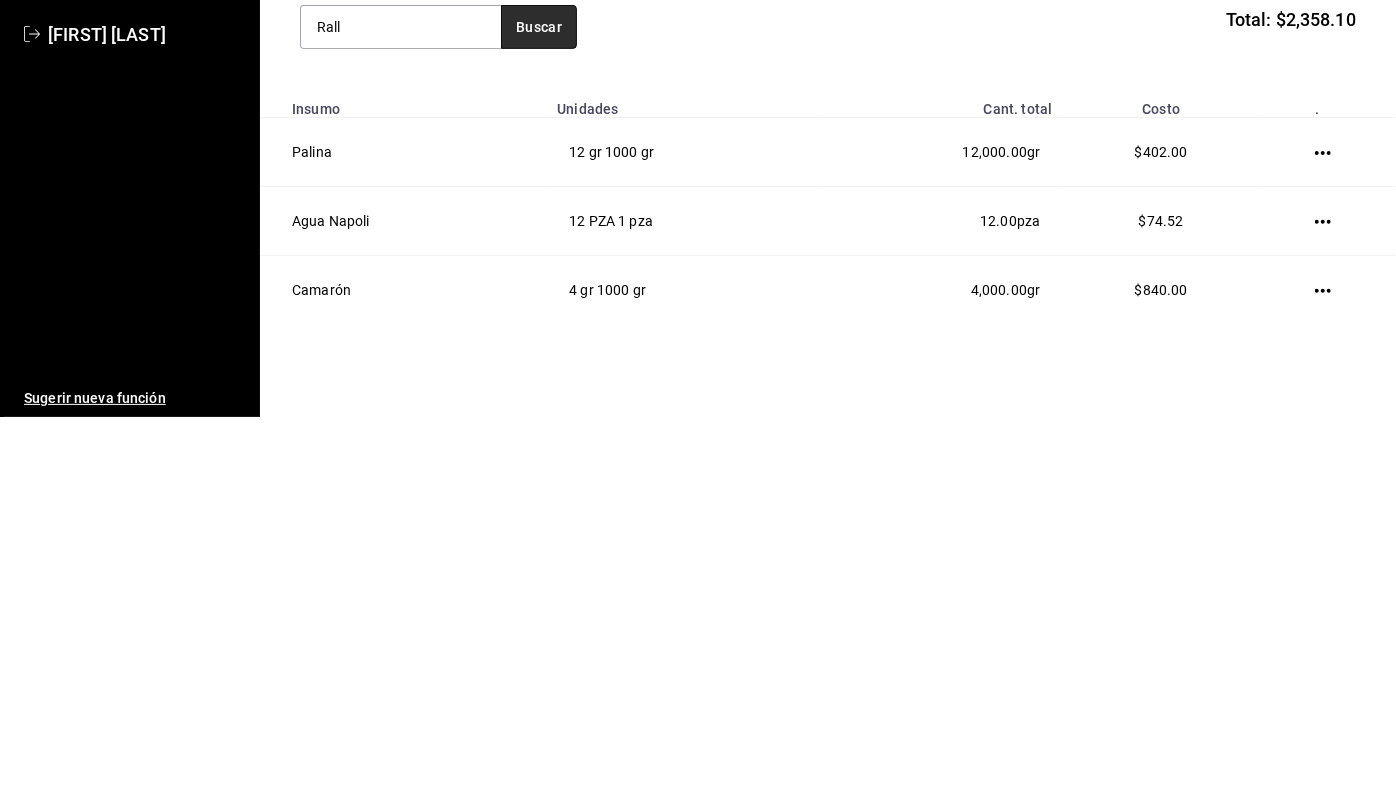 click on "Buscar" at bounding box center [539, 395] 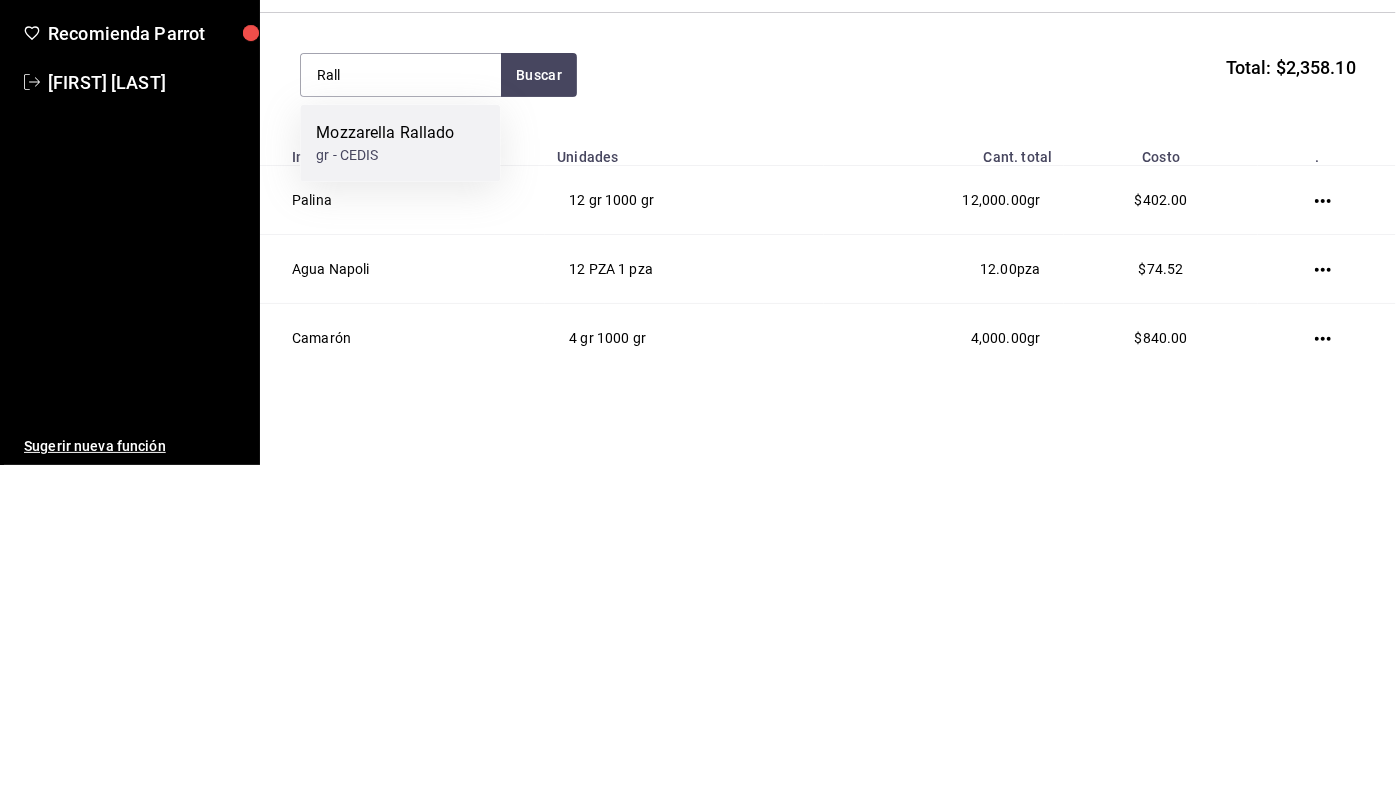 click on "Mozzarella Rallado" at bounding box center (385, 453) 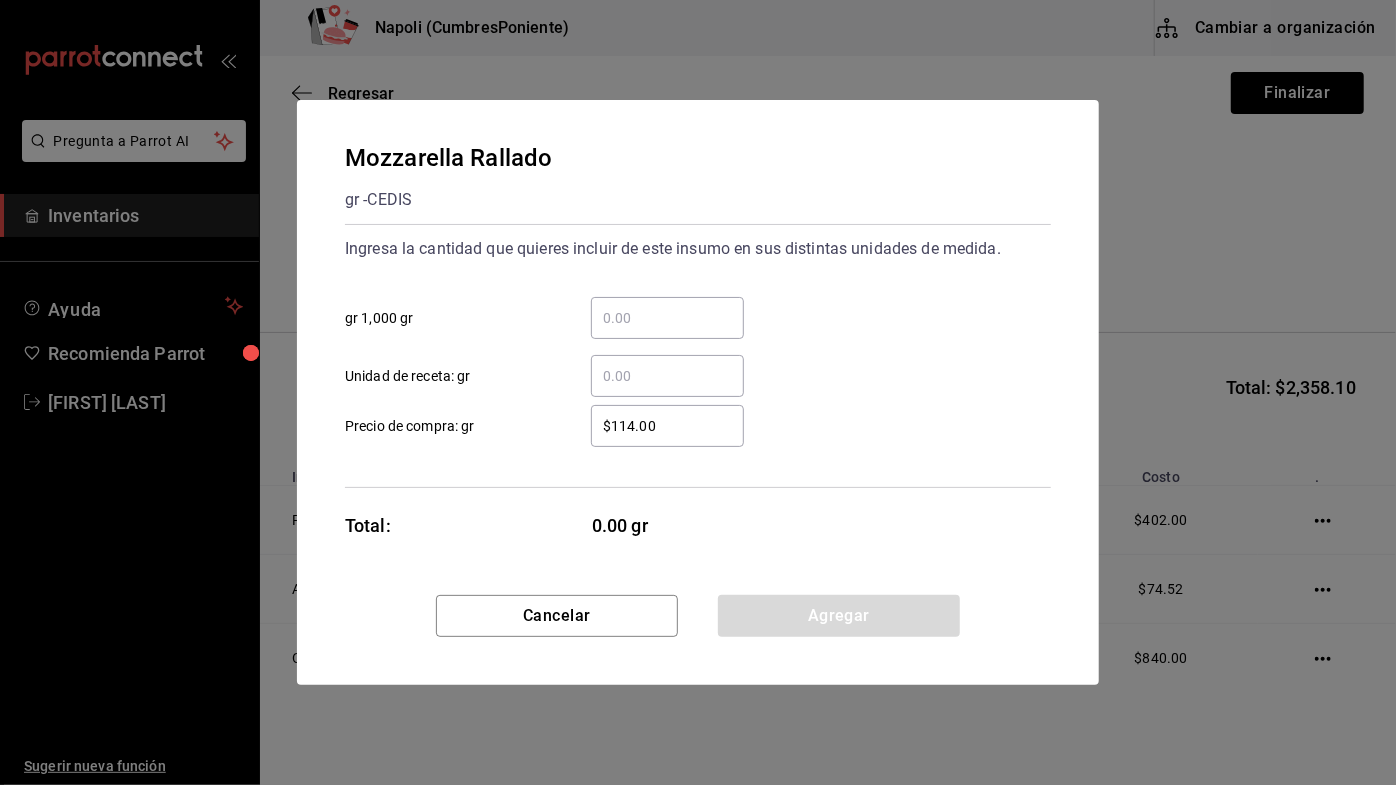 click on "​ gr 1,000 gr" at bounding box center (667, 318) 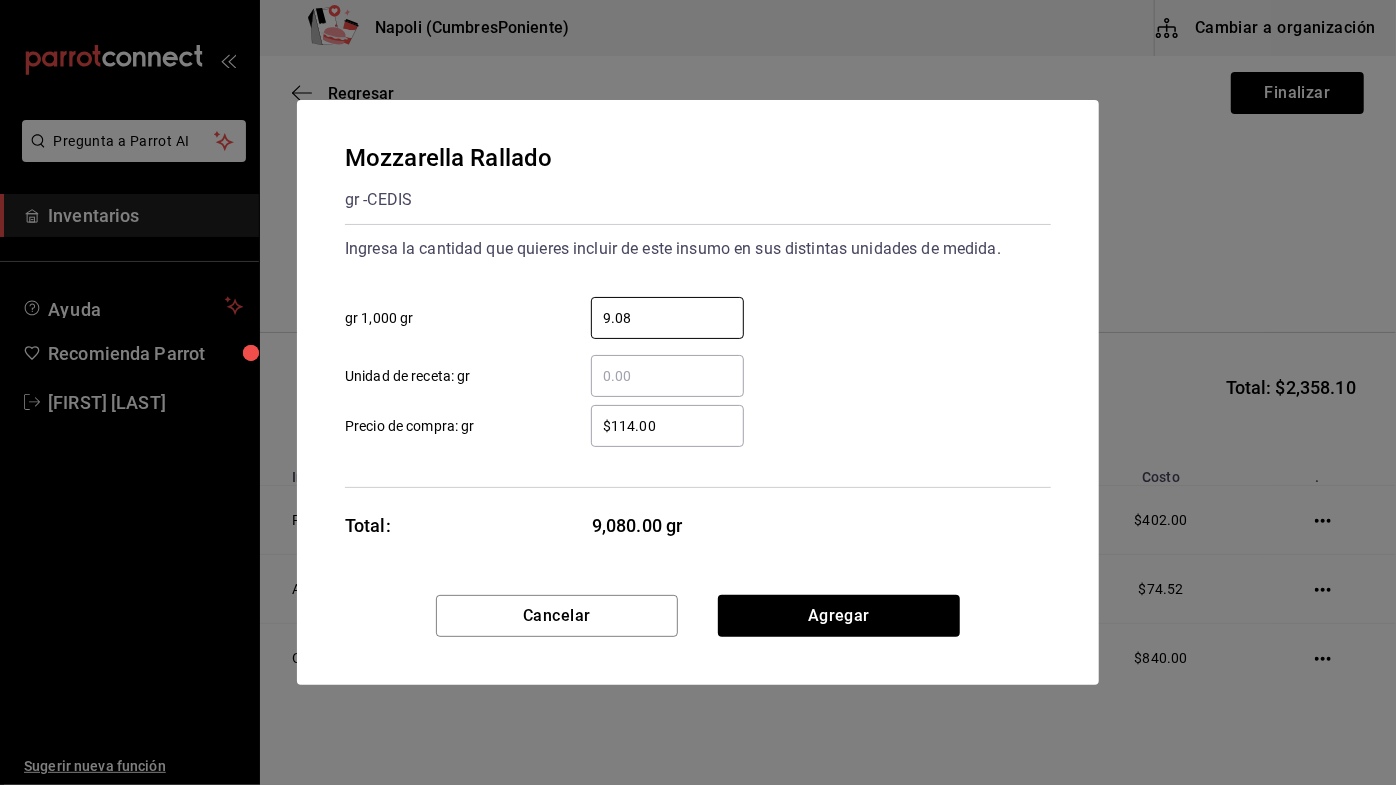 type on "9.08" 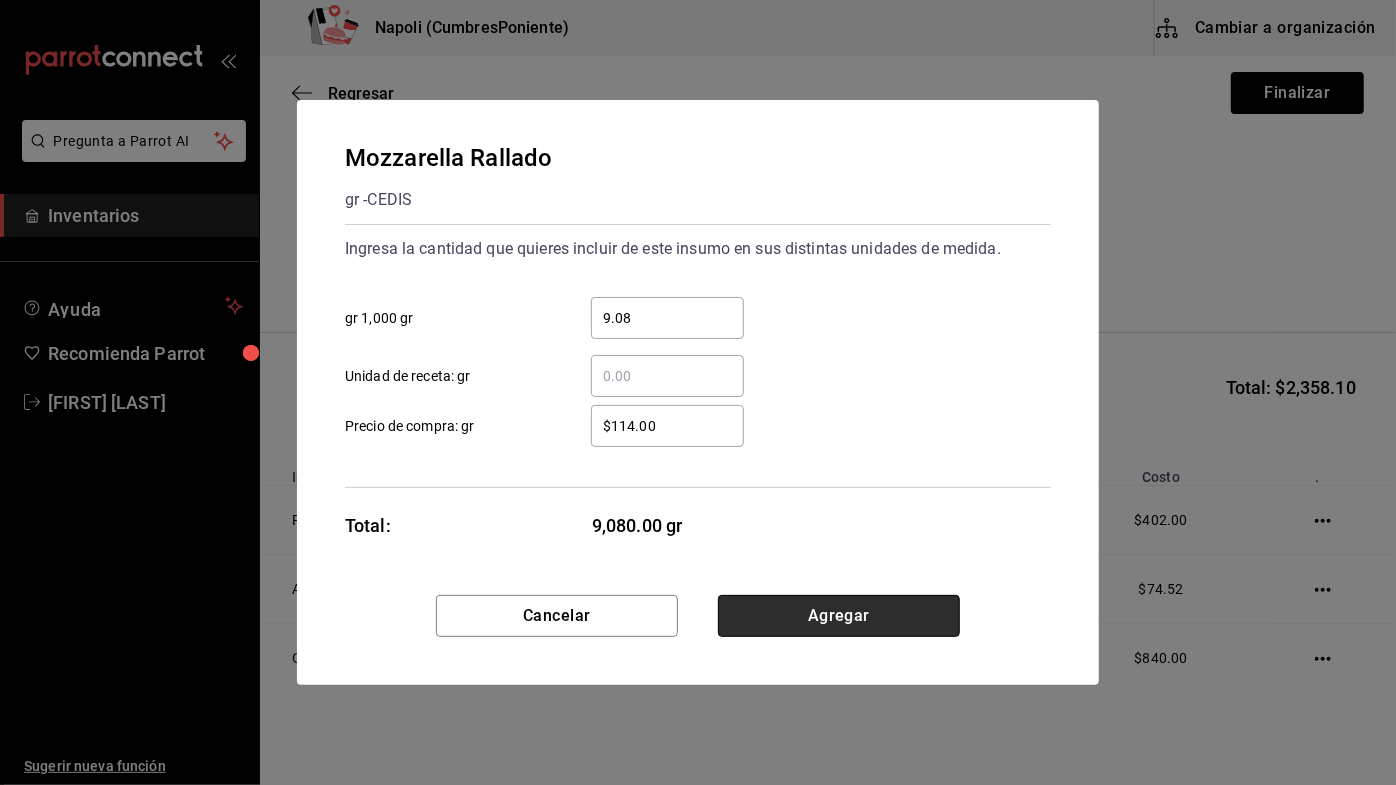 click on "Agregar" at bounding box center (839, 616) 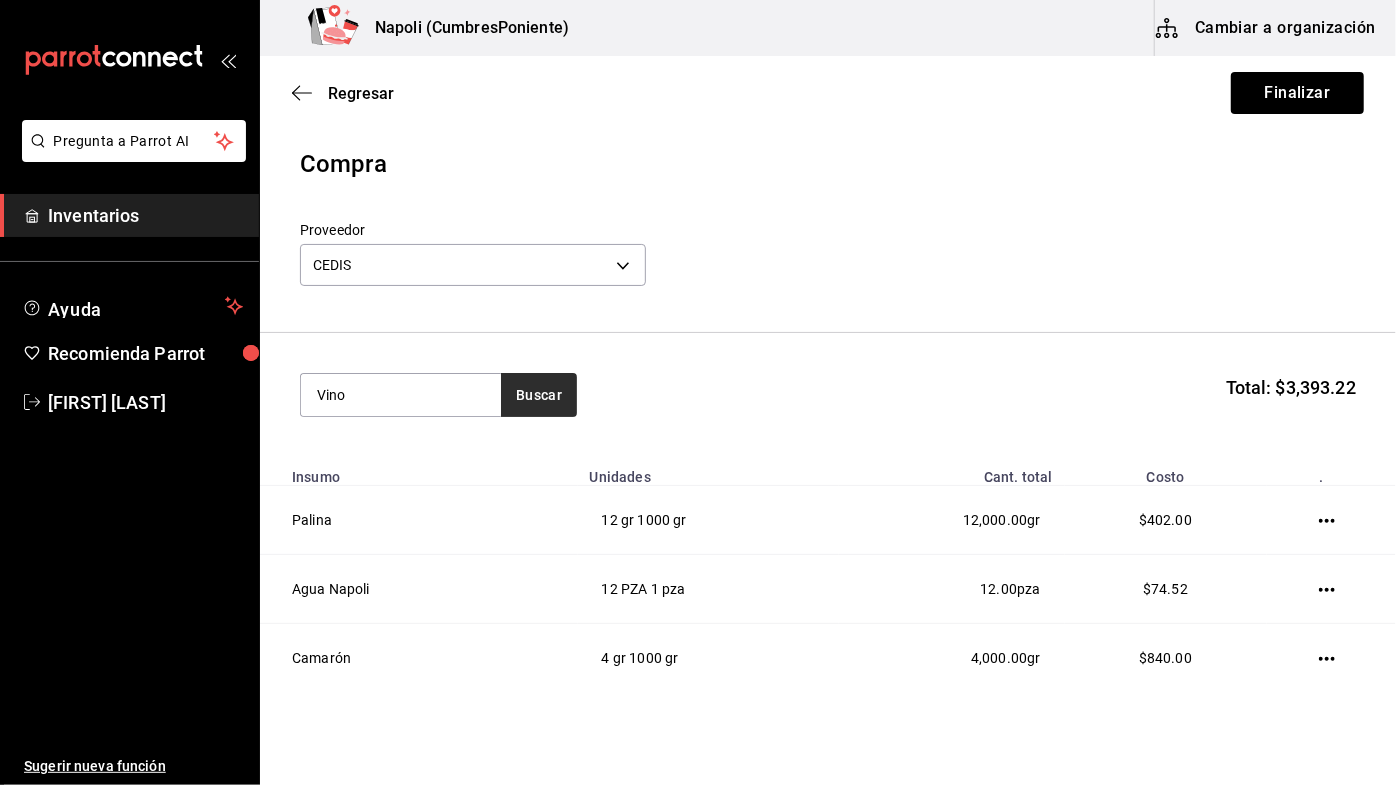 type on "Vino" 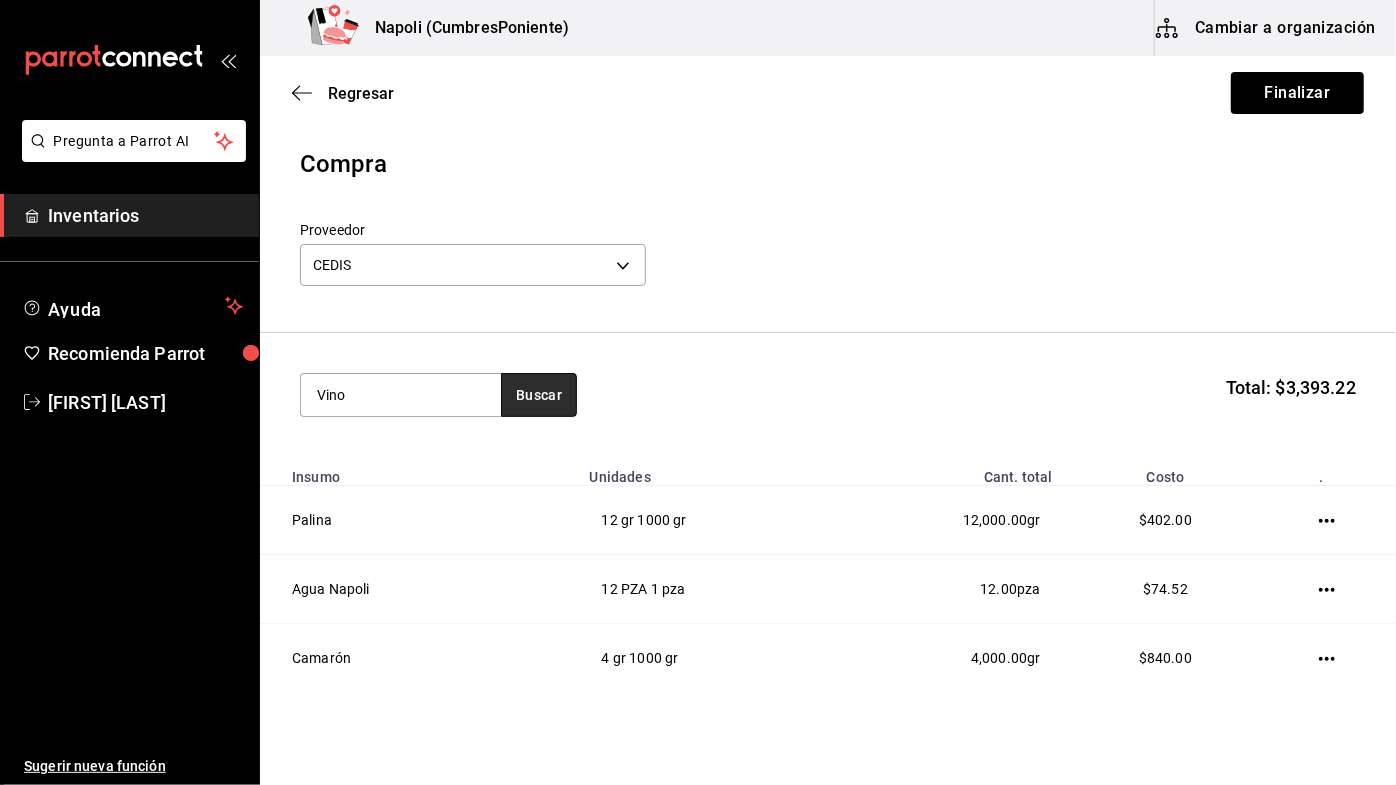 click on "Buscar" at bounding box center (539, 395) 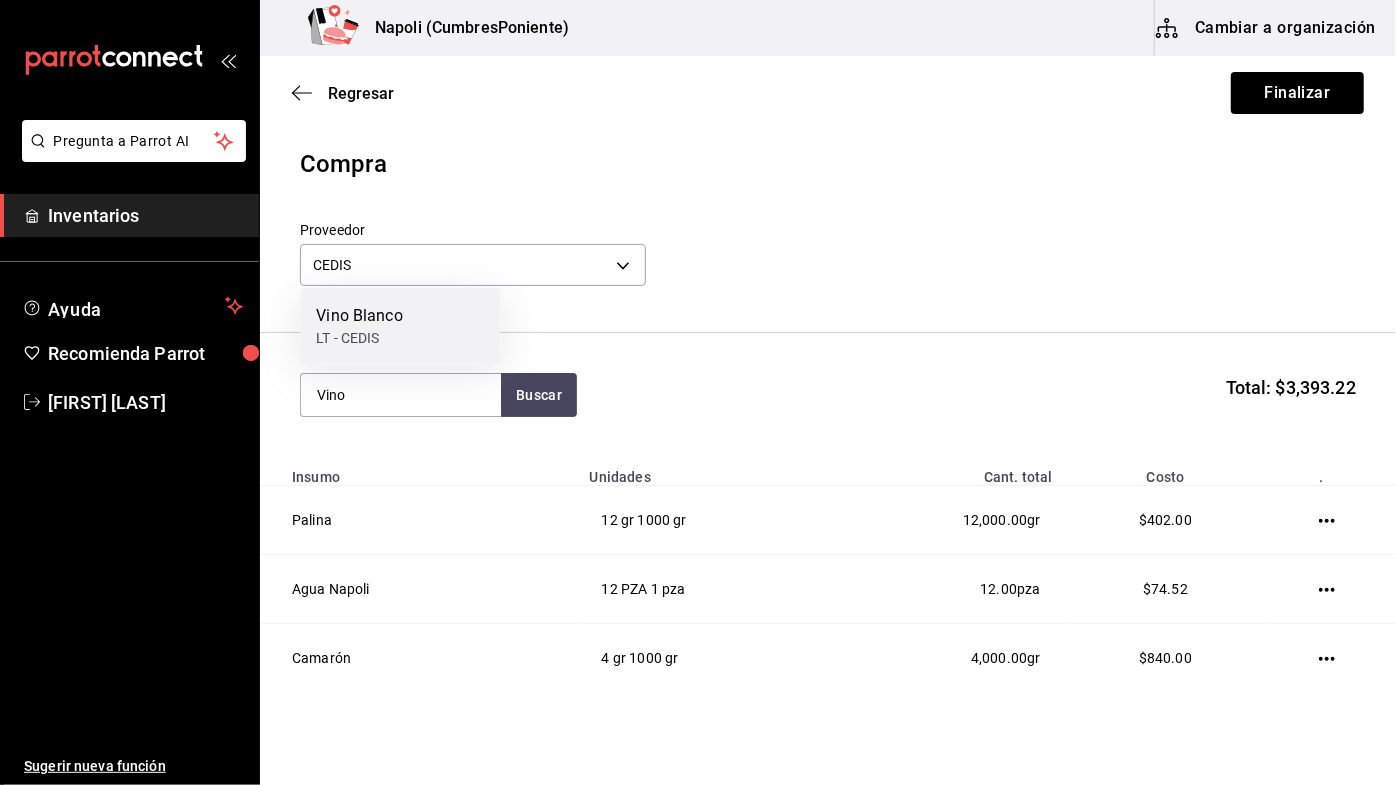 click on "Vino Blanco LT - CEDIS" at bounding box center (400, 326) 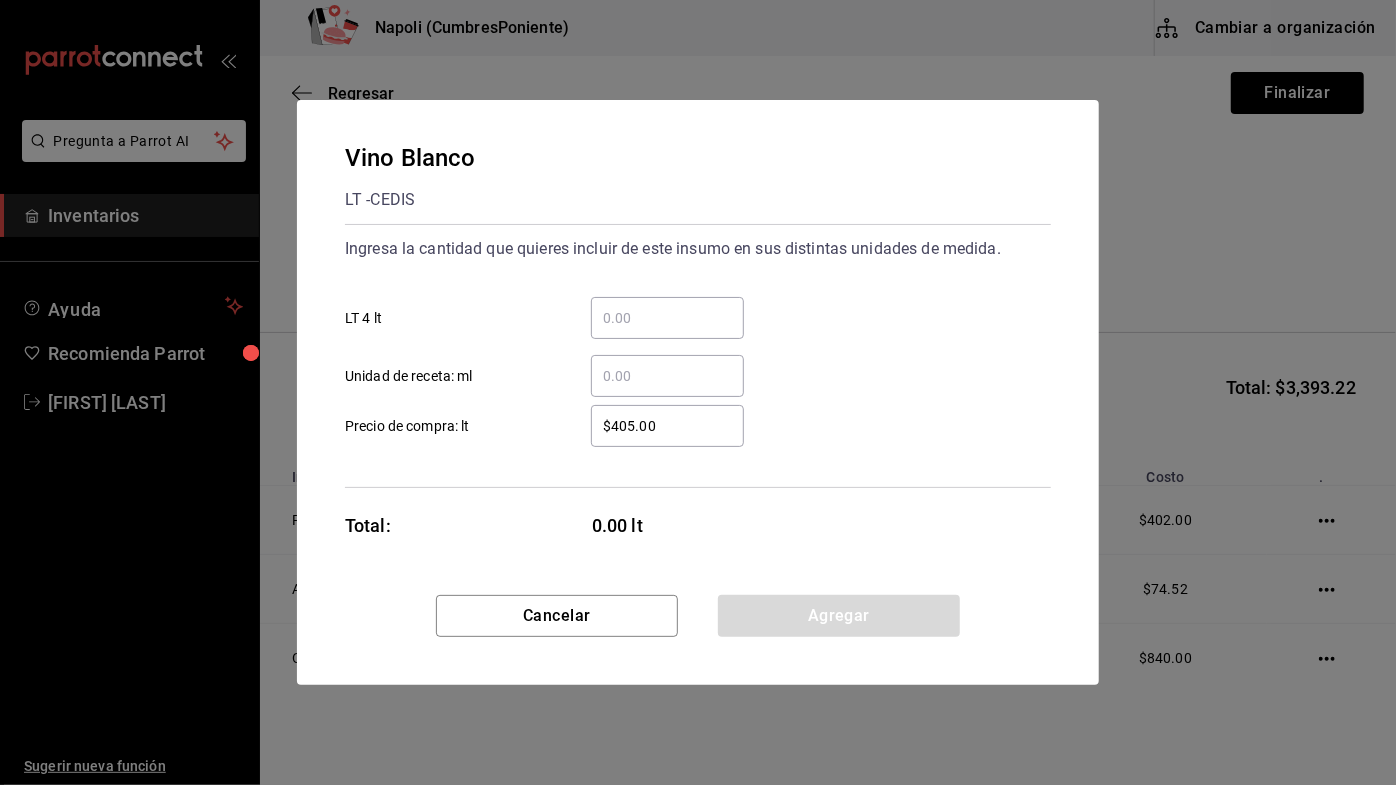 click on "​ LT 4 lt" at bounding box center (667, 318) 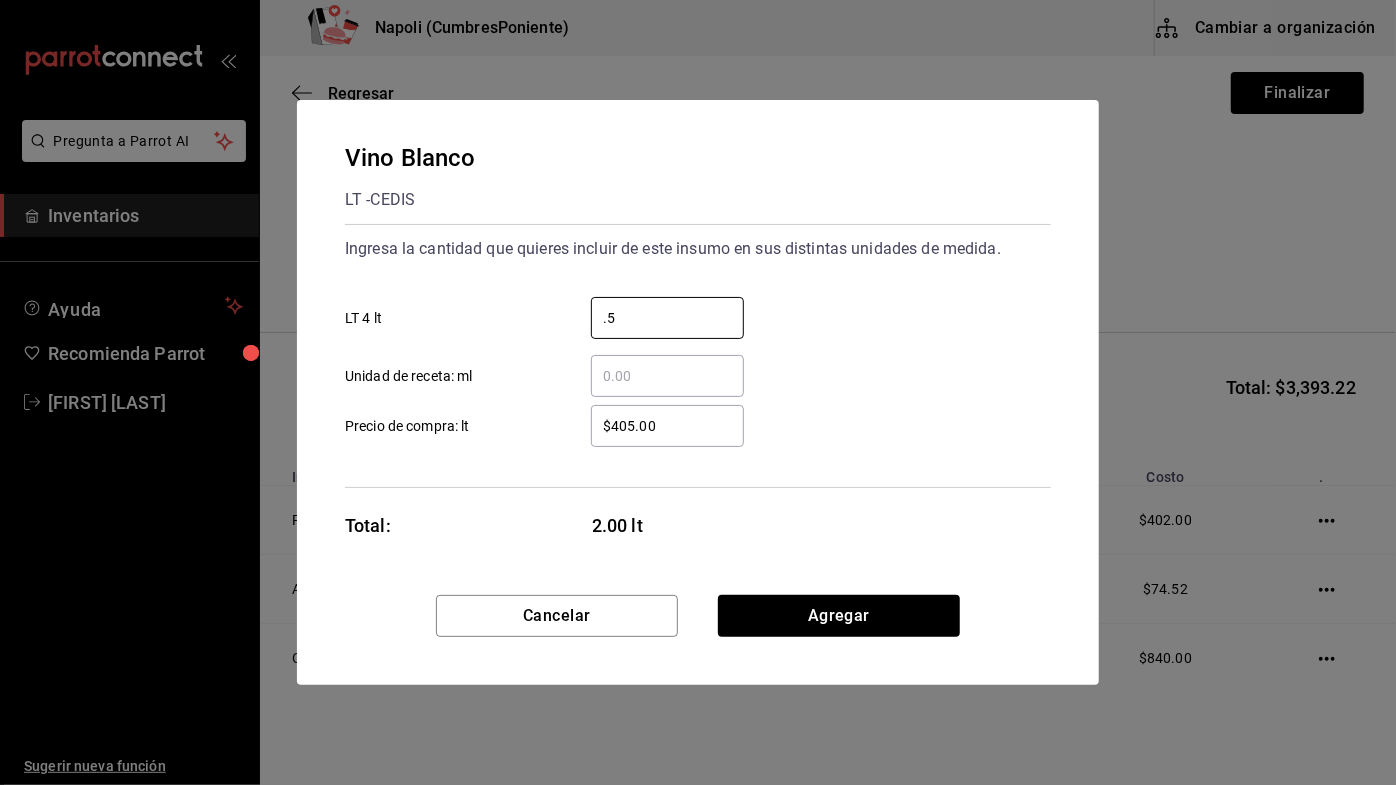 click on "​ Unidad de receta: ml" at bounding box center [690, 368] 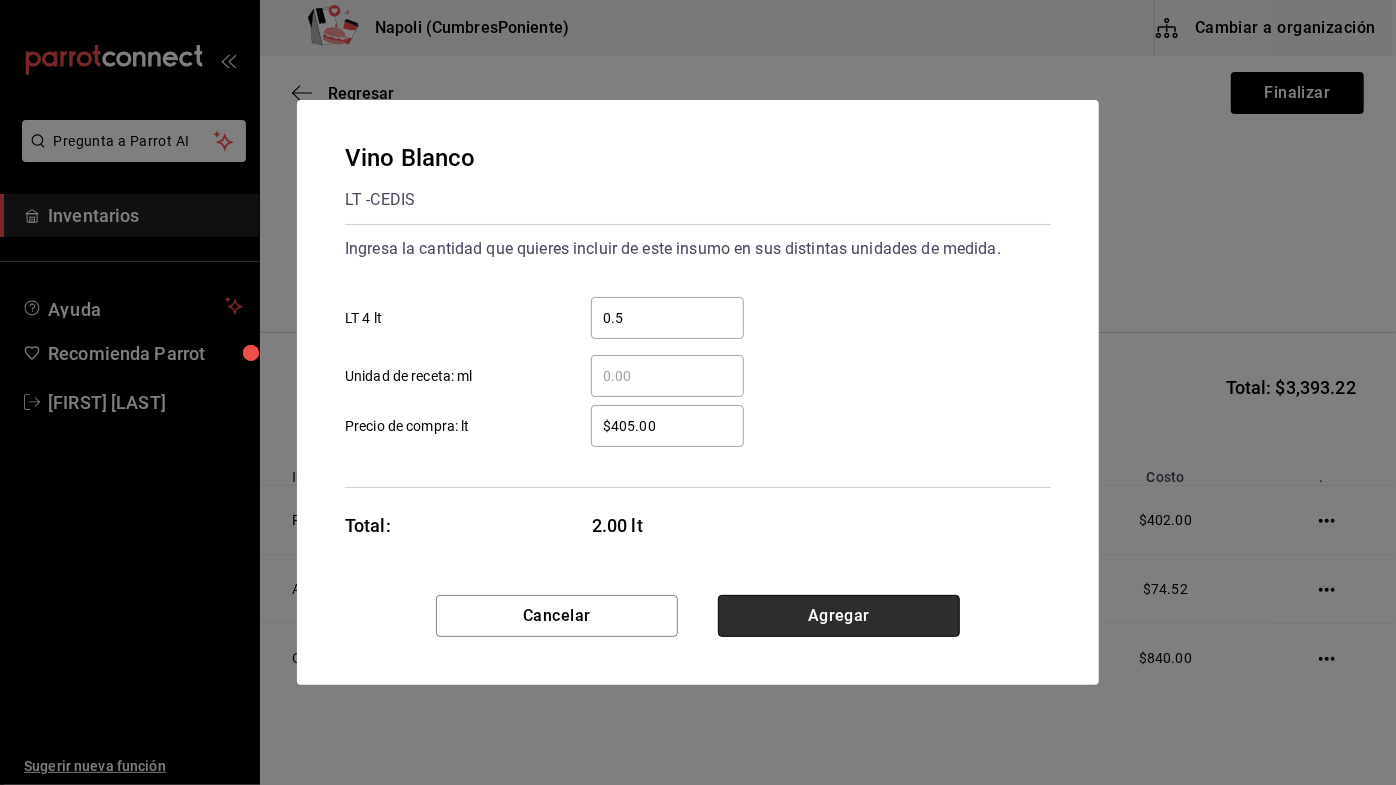 click on "Agregar" at bounding box center [839, 616] 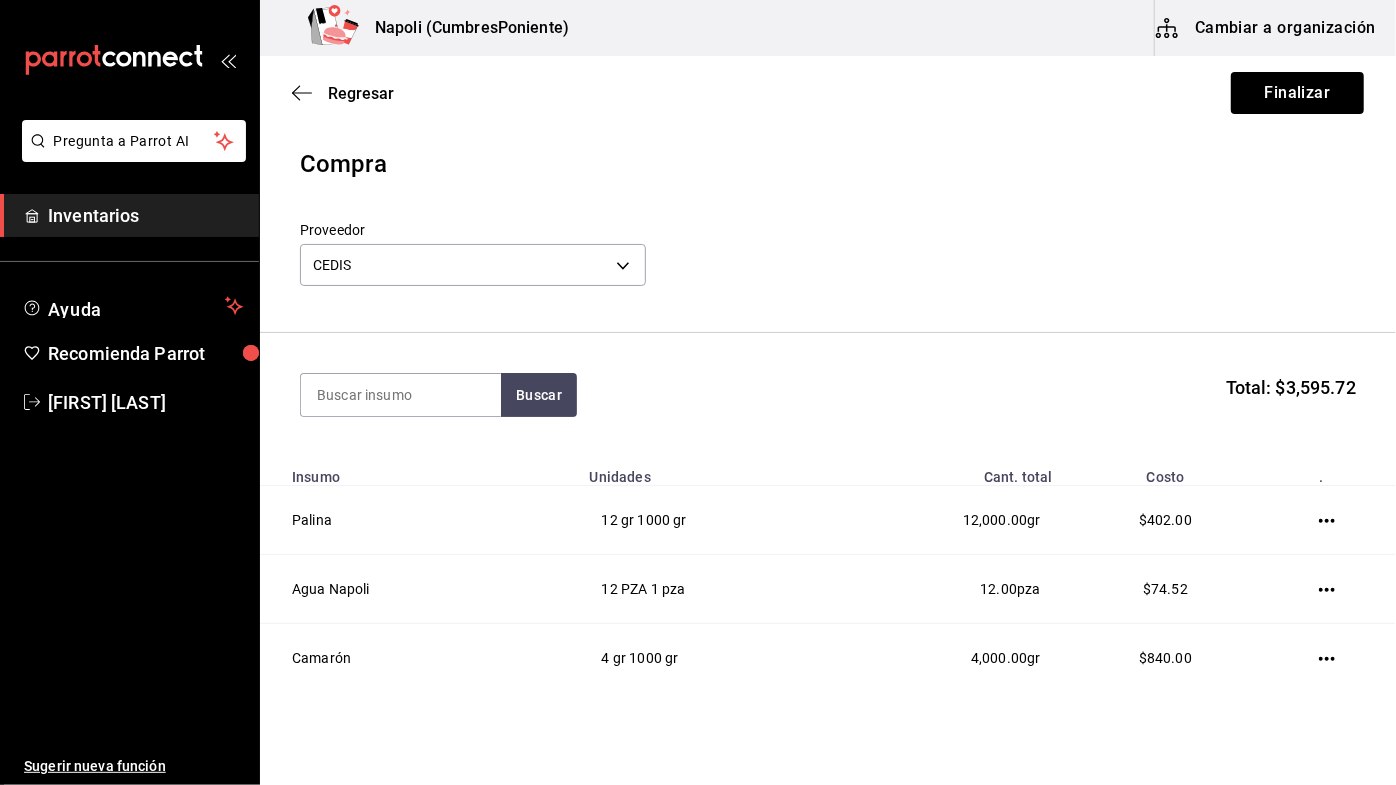 type on "C" 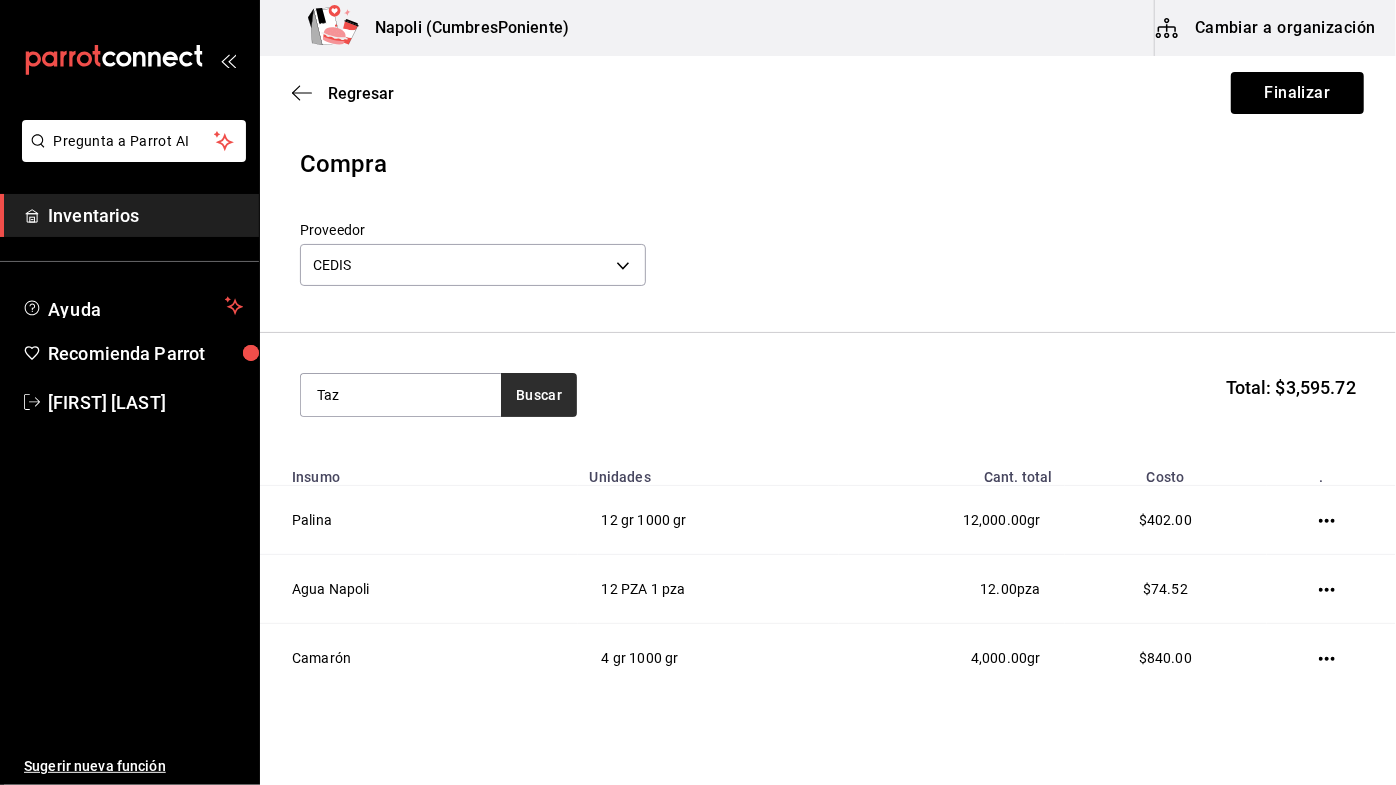 type on "Taz" 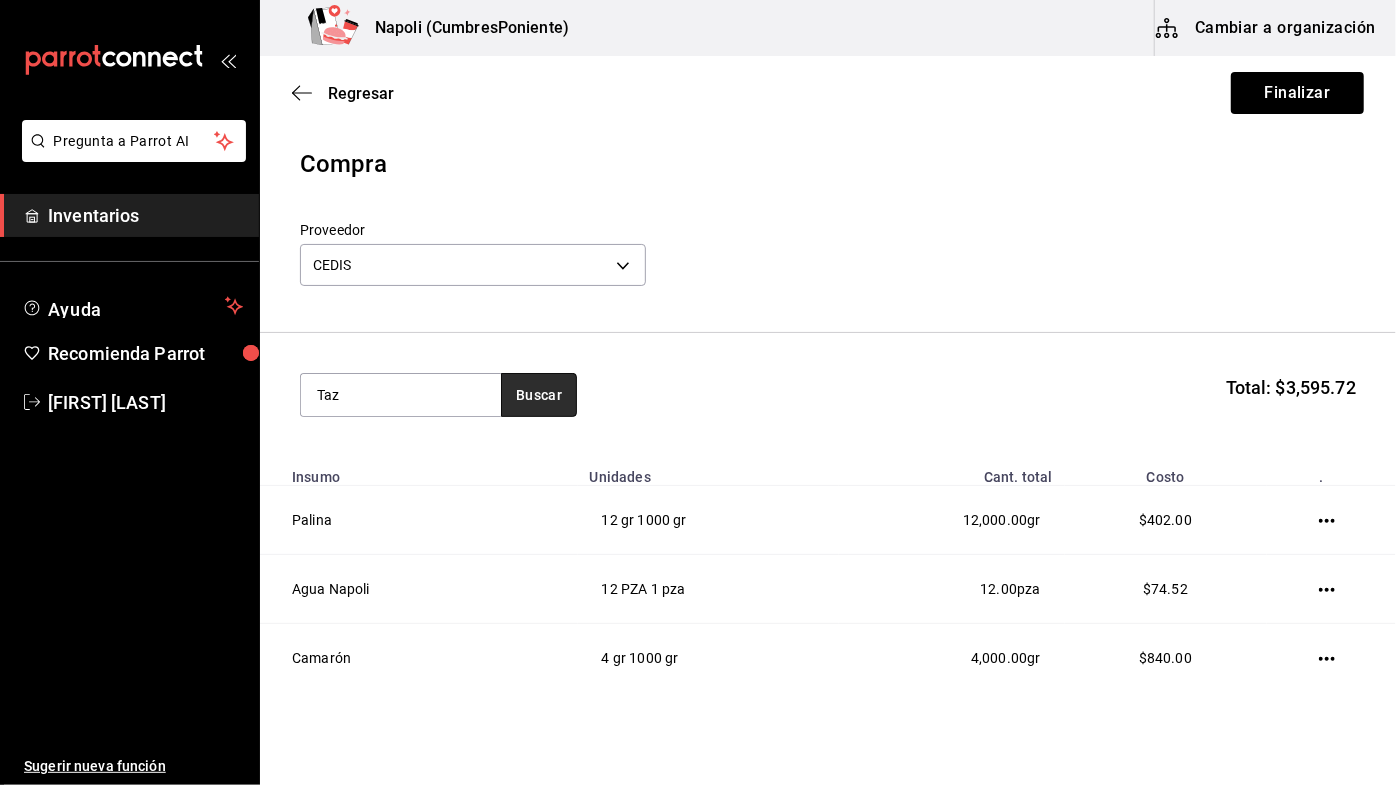 click on "Buscar" at bounding box center (539, 395) 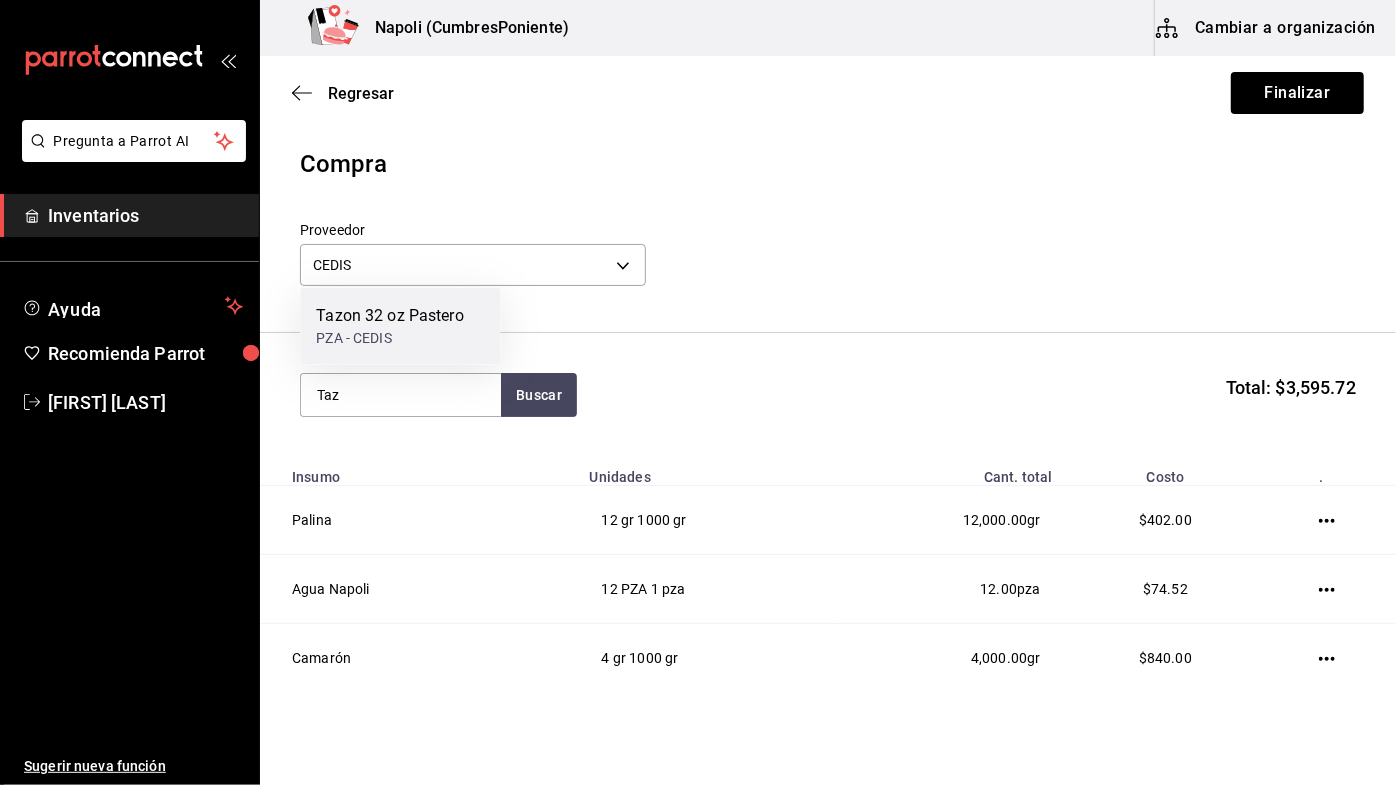 click on "PZA - CEDIS" at bounding box center [390, 338] 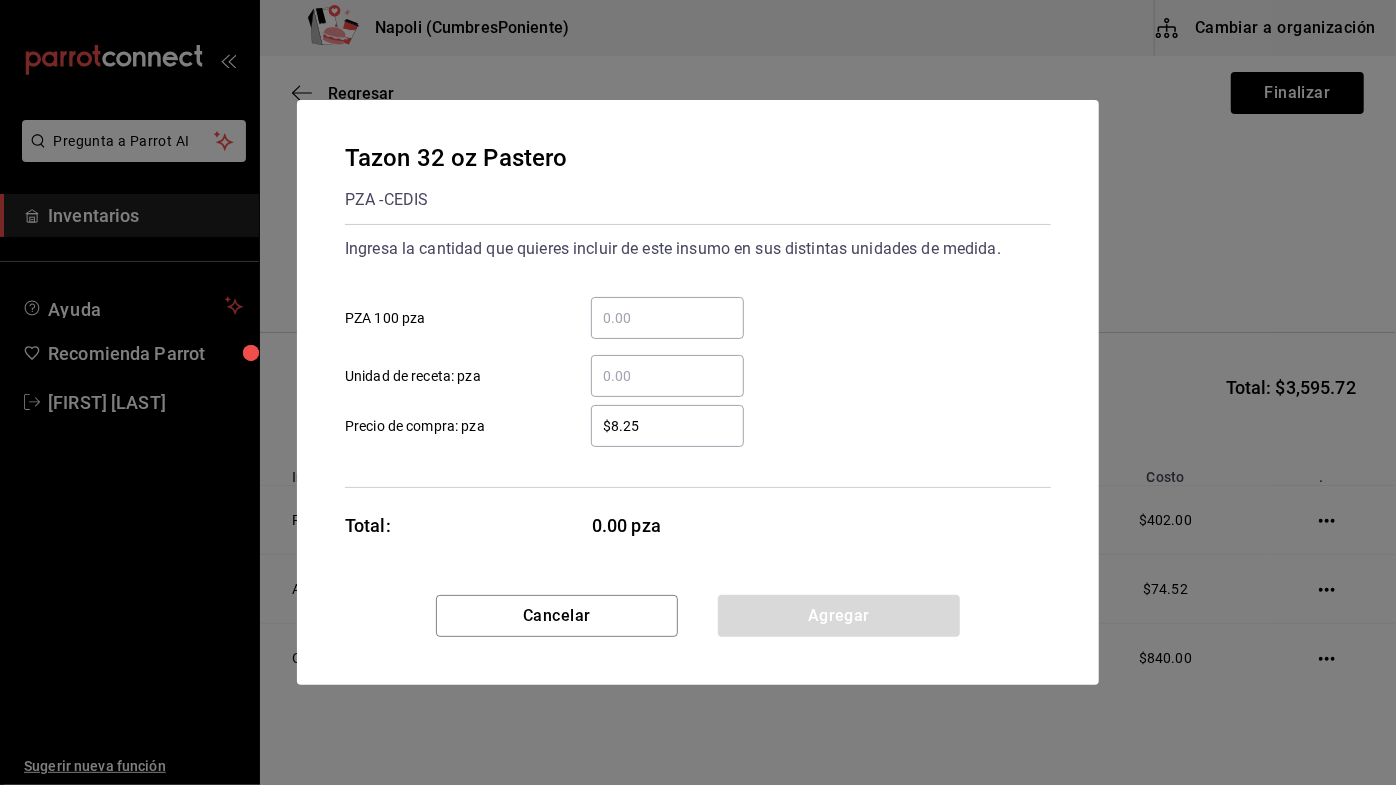 type 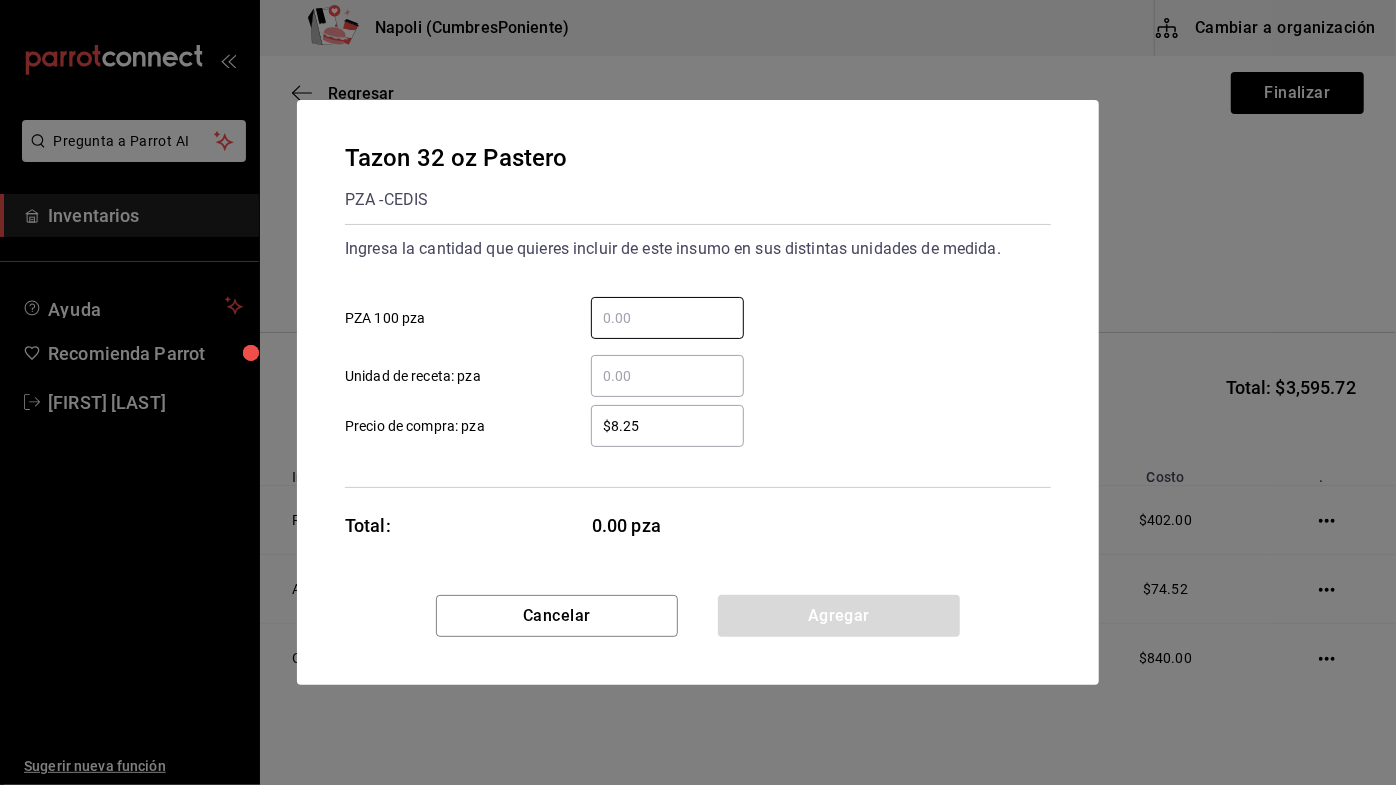 click on "​ Unidad de receta: pza" at bounding box center (667, 376) 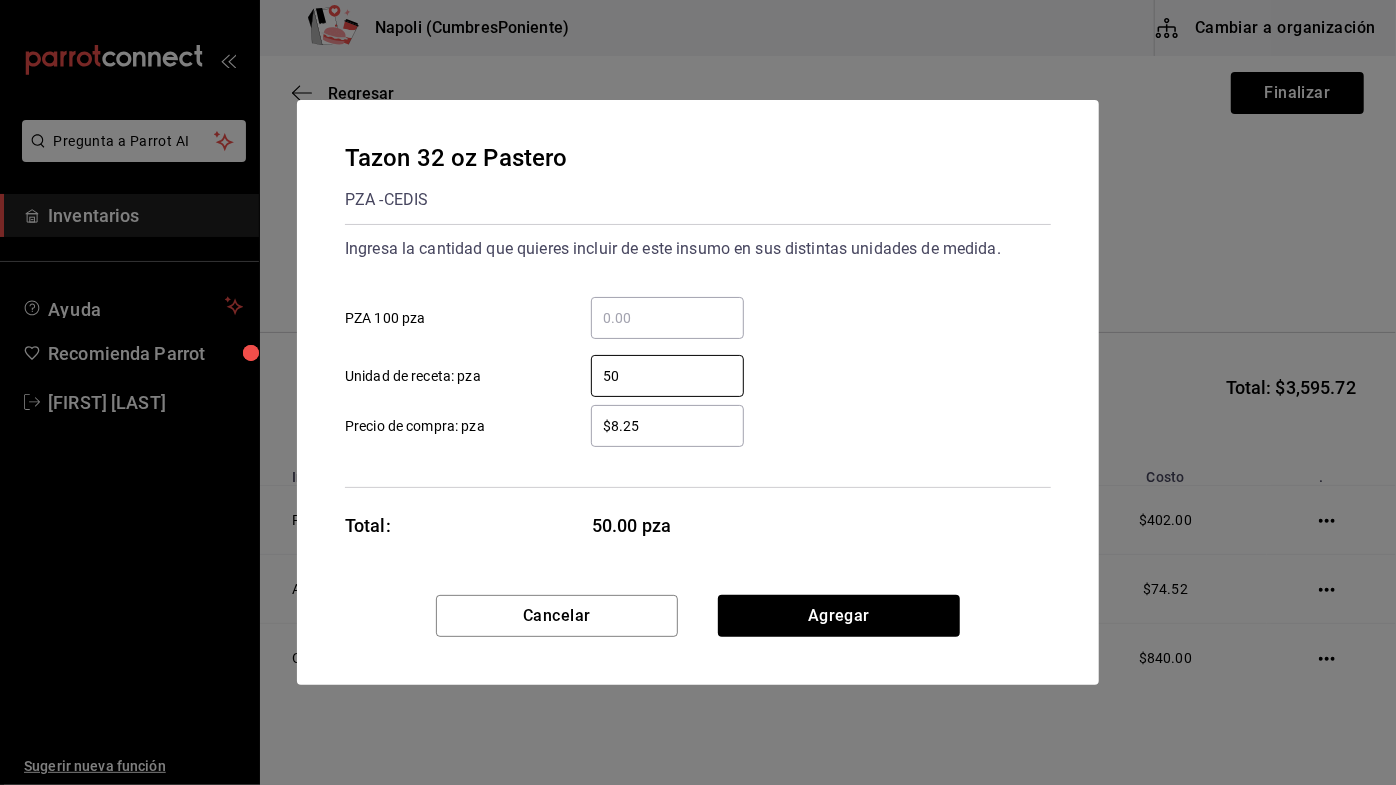 type on "50" 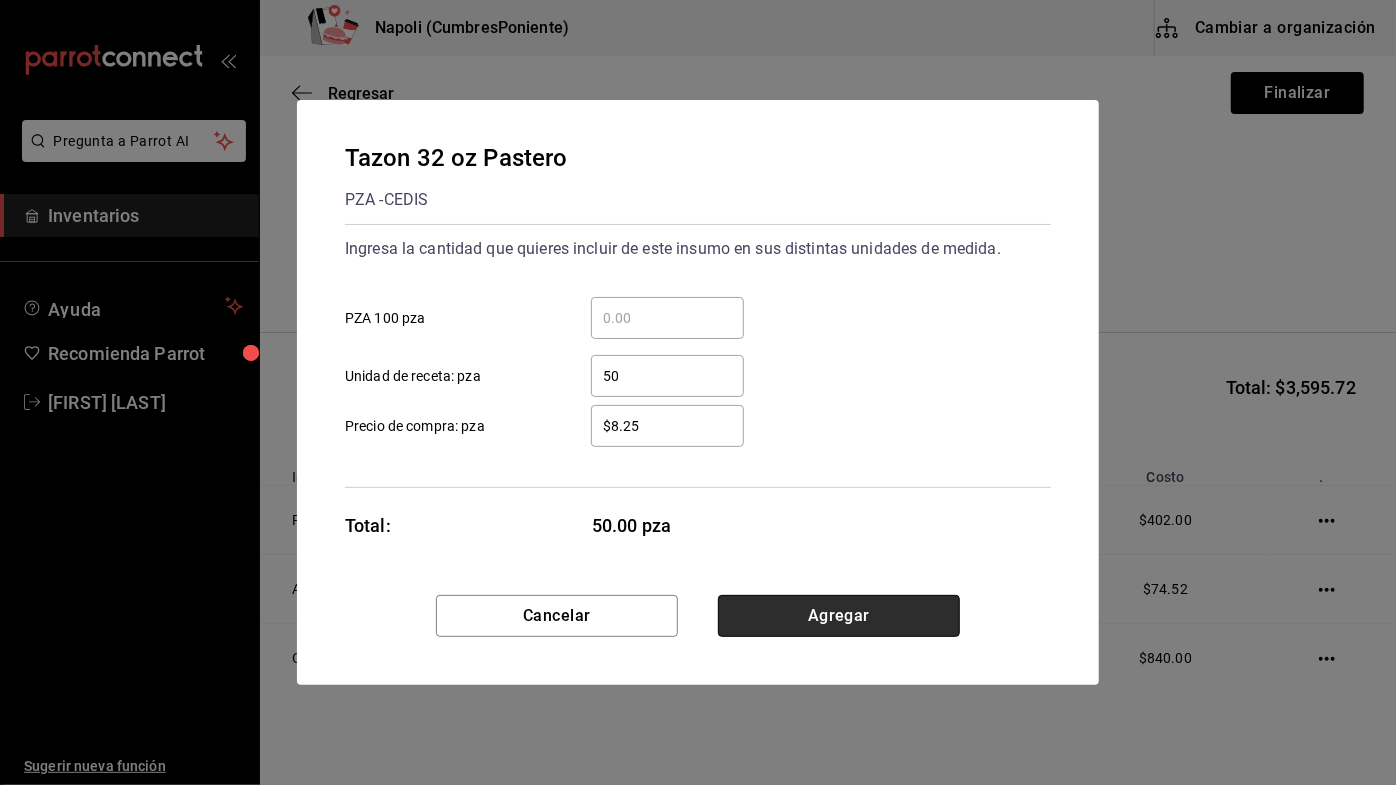 click on "Agregar" at bounding box center [839, 616] 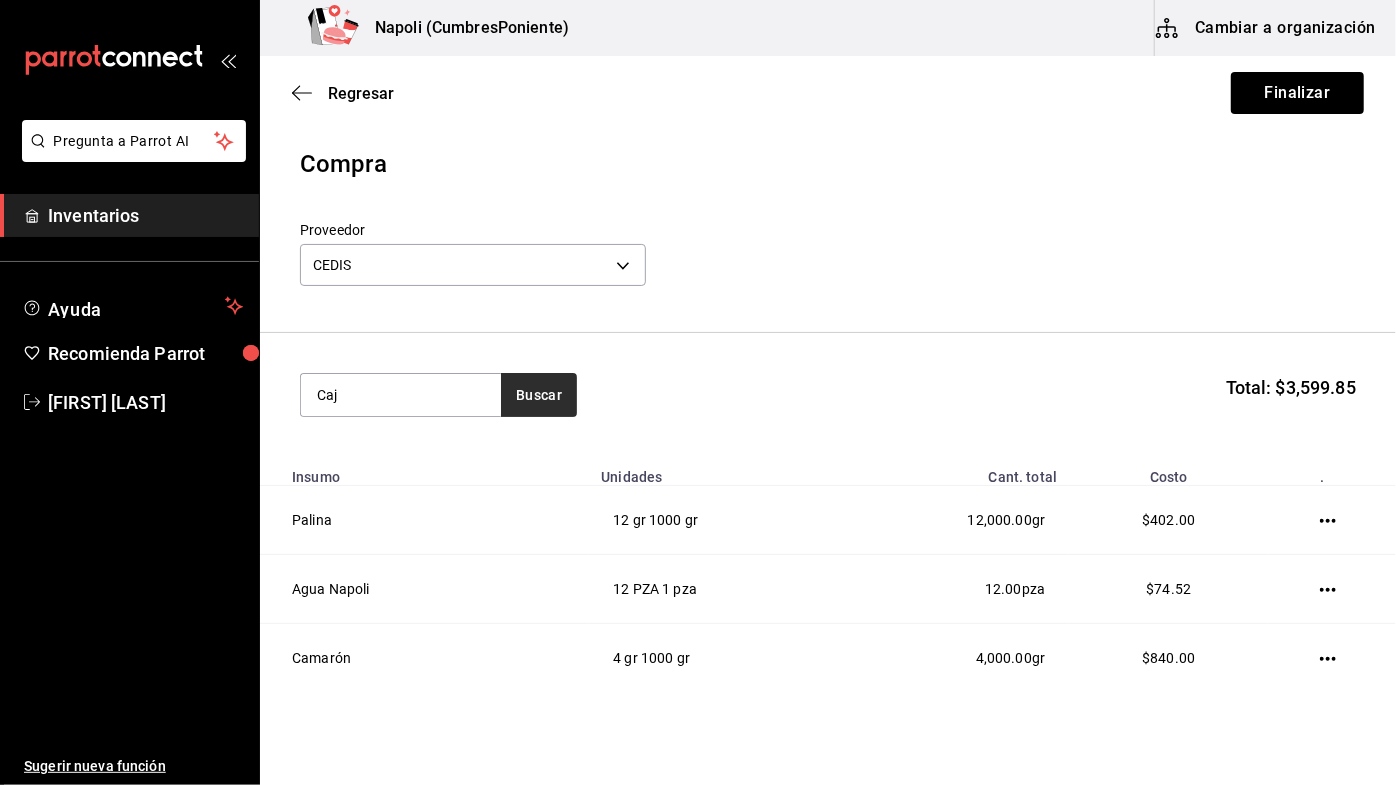 type on "Caj" 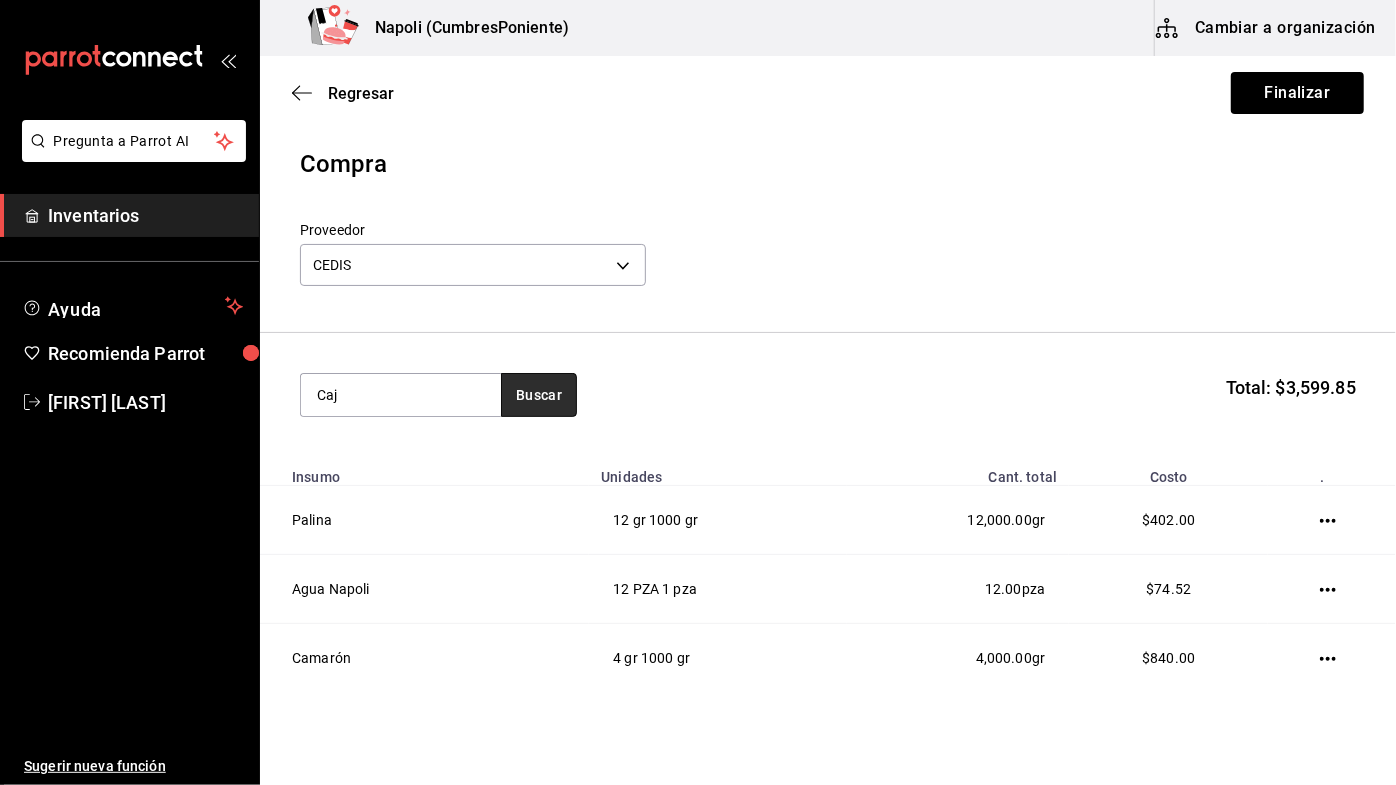 click on "Buscar" at bounding box center (539, 395) 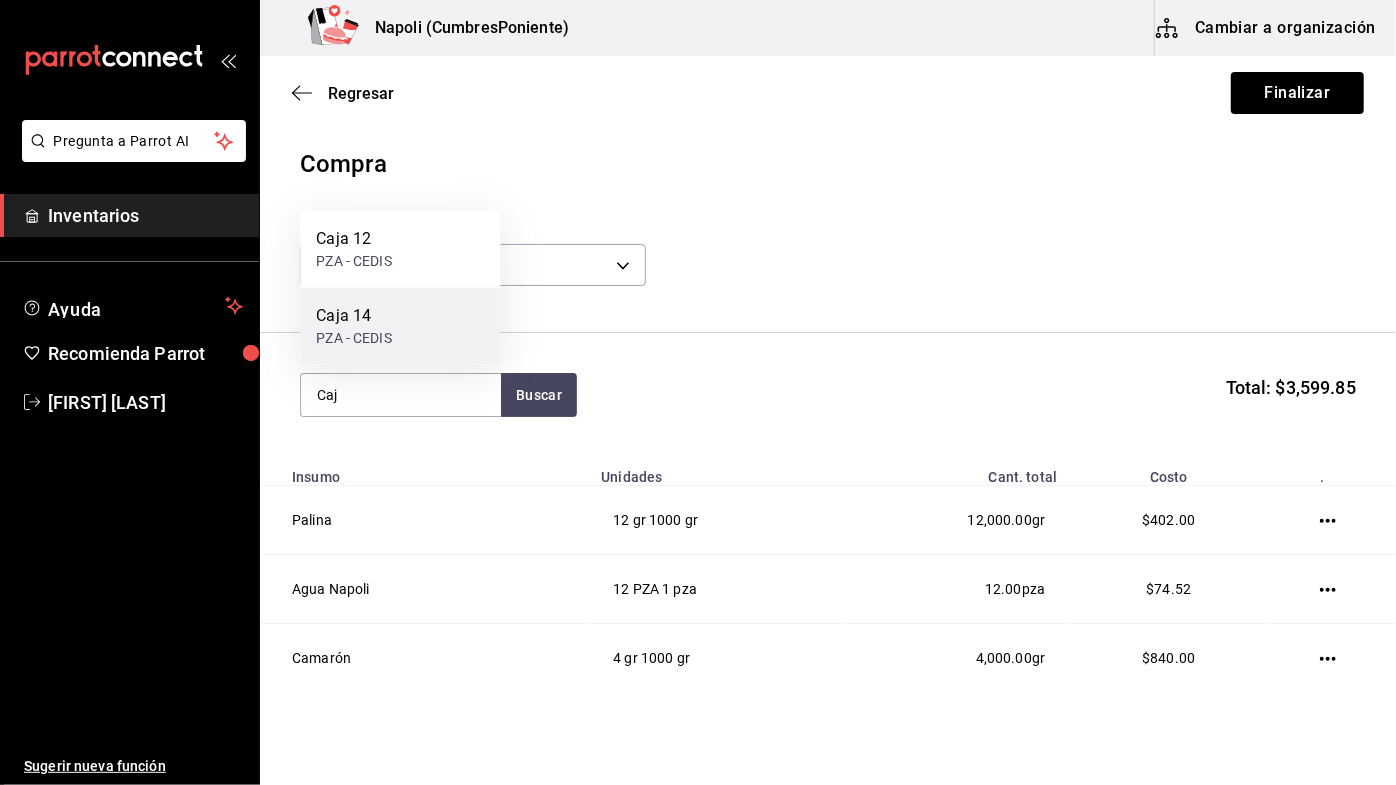 click on "Caja 14 PZA - CEDIS" at bounding box center (400, 326) 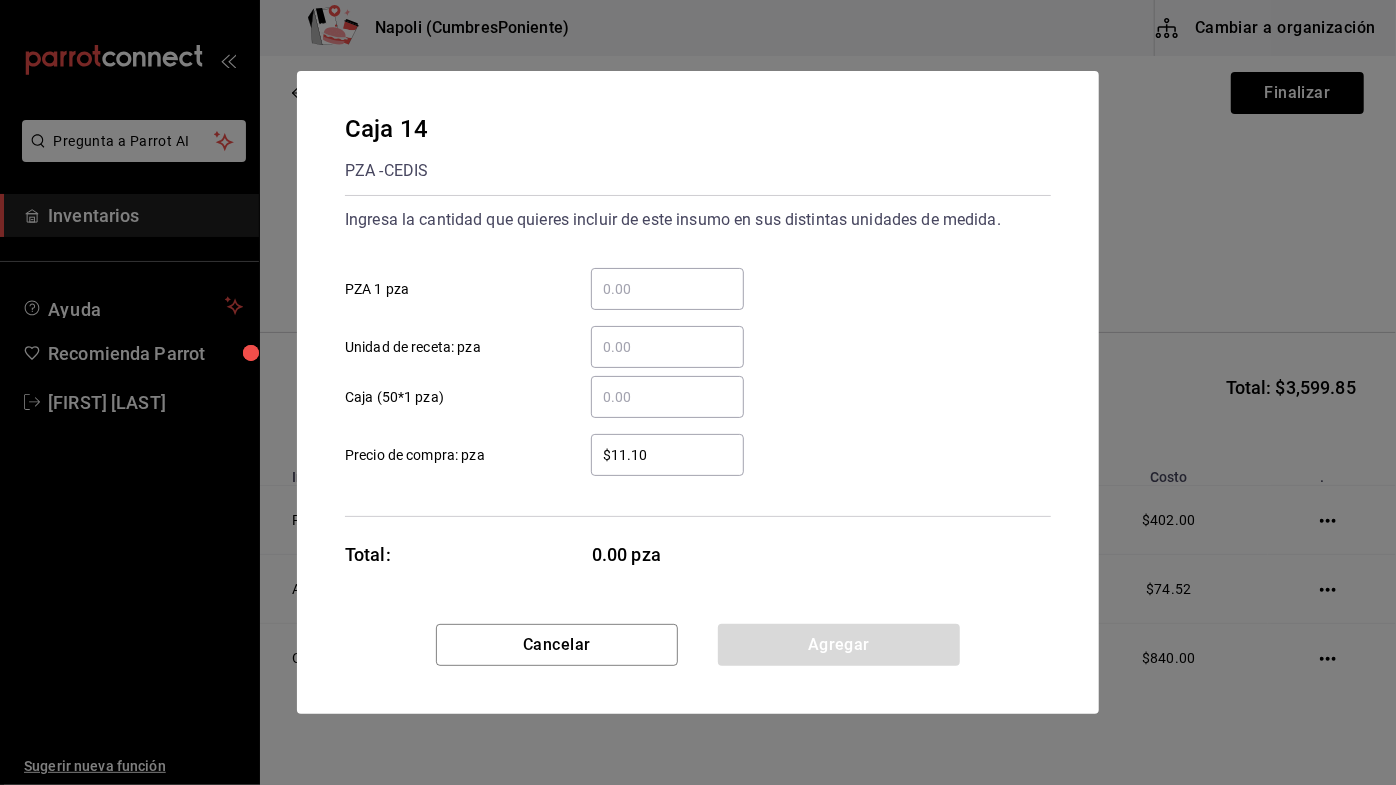 click on "​ PZA 1 pza" at bounding box center [667, 289] 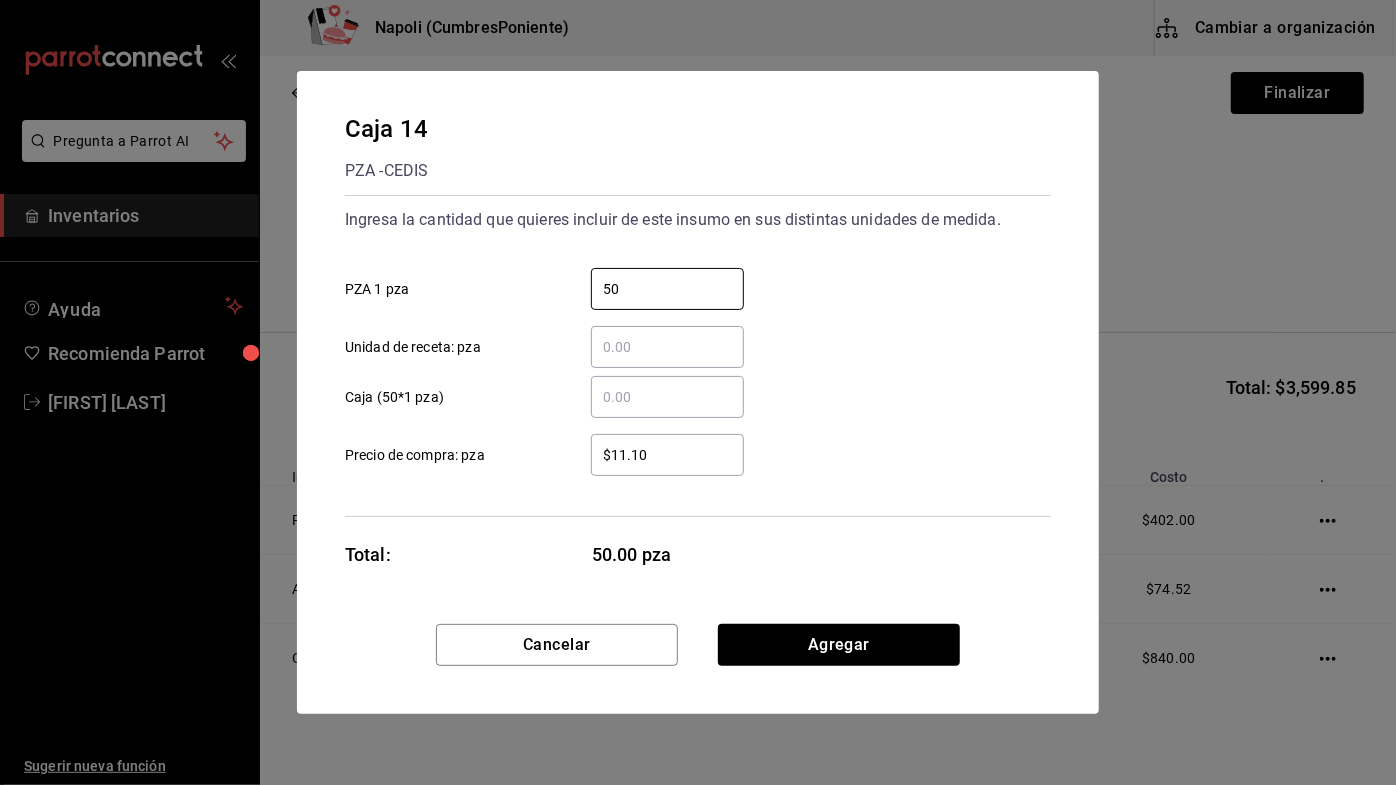 type on "50" 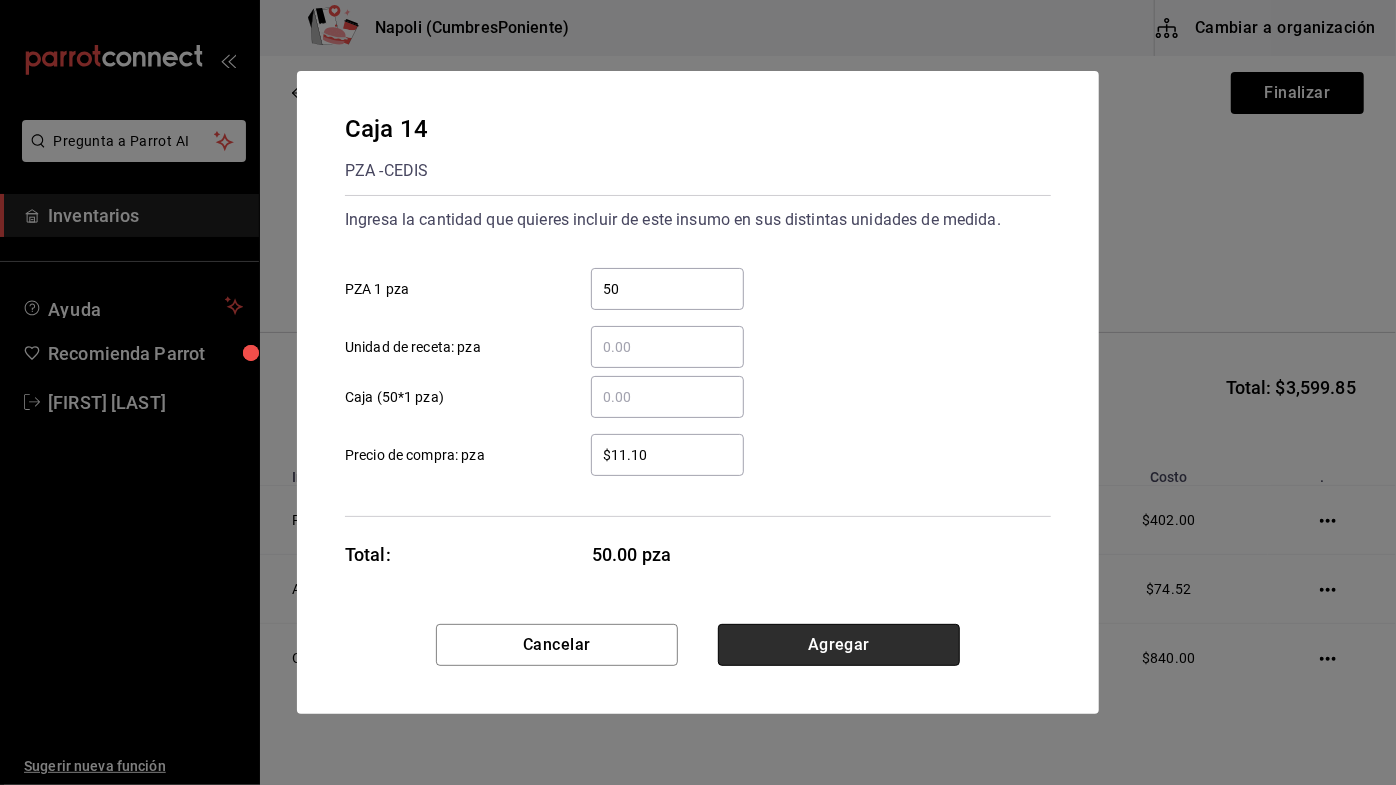 click on "Agregar" at bounding box center (839, 645) 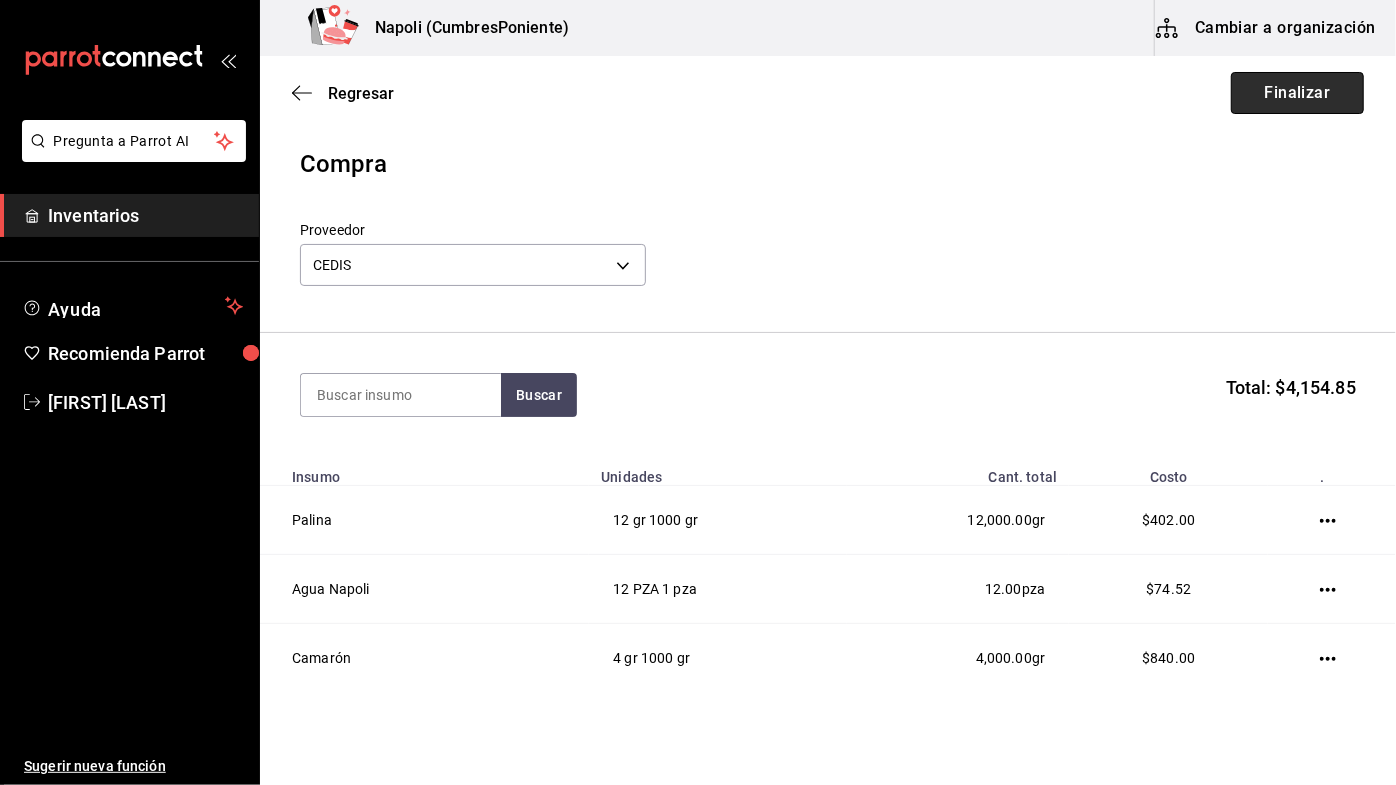 click on "Finalizar" at bounding box center [1297, 93] 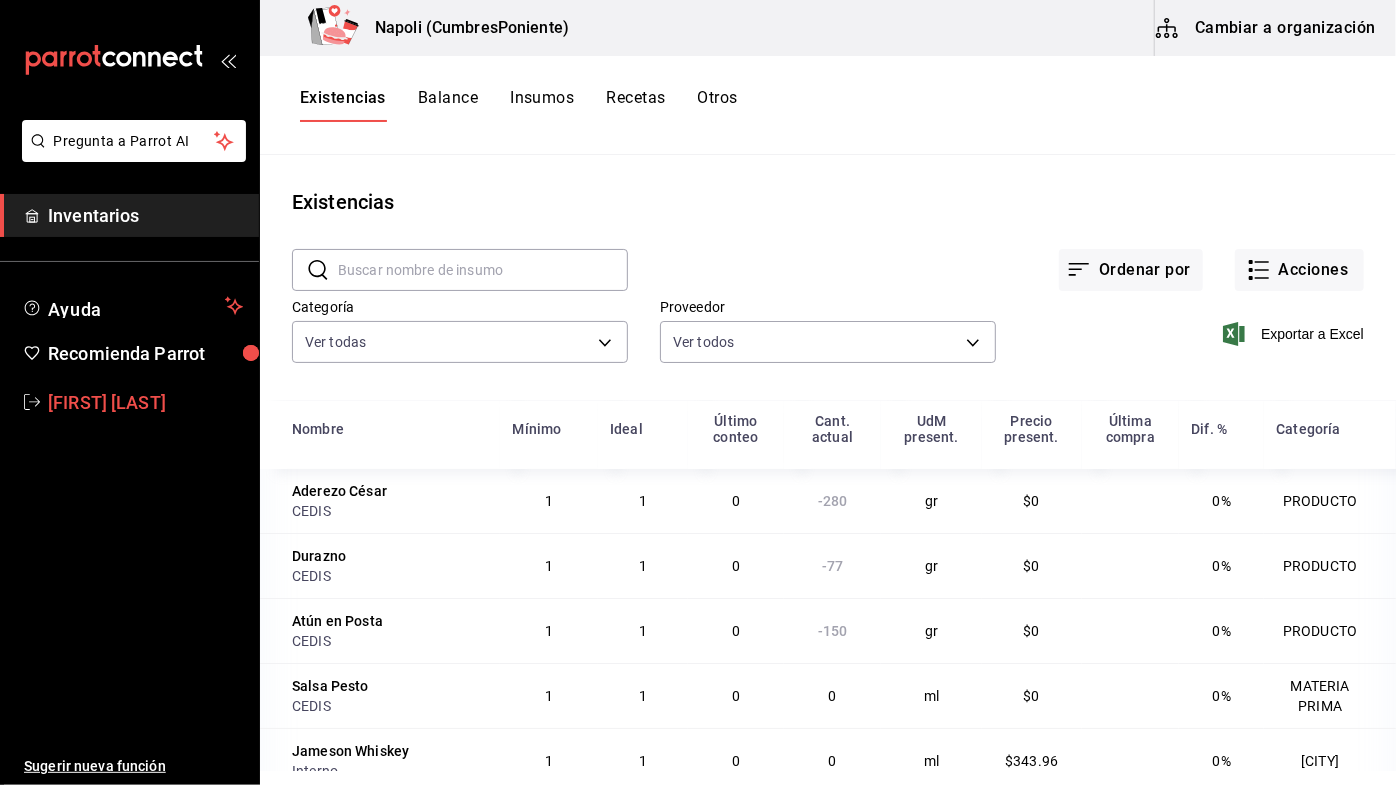 click on "[FIRST] [LAST]" at bounding box center [145, 402] 